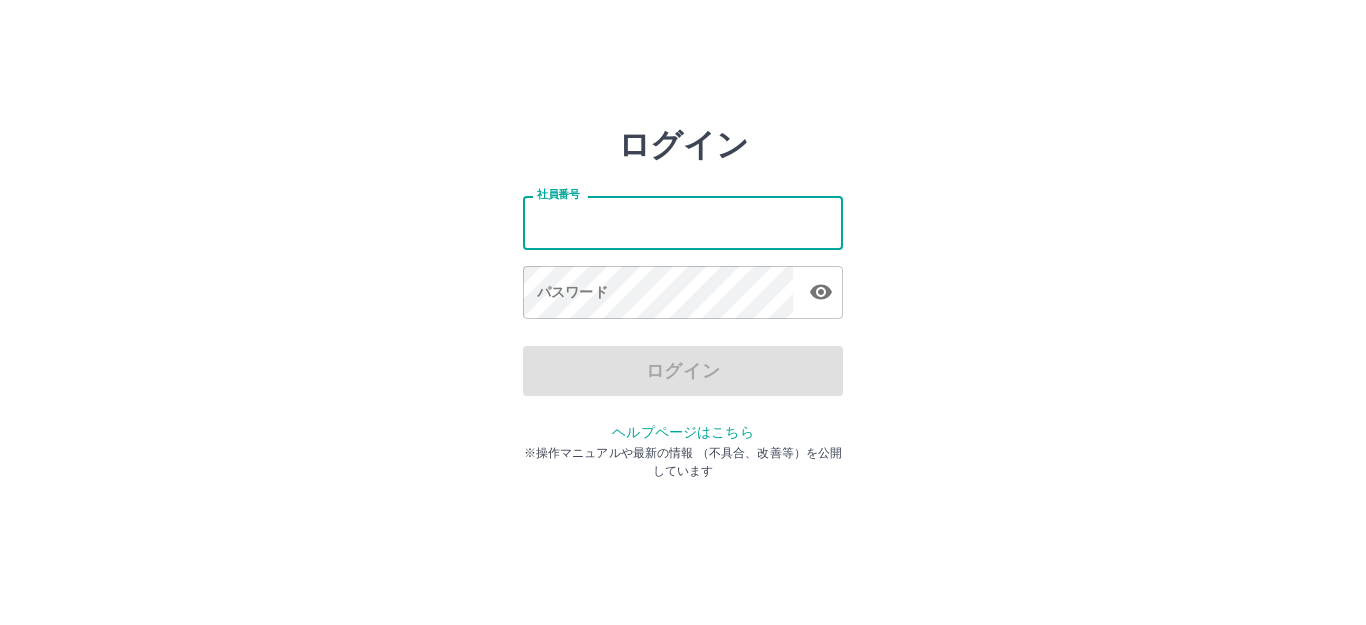scroll, scrollTop: 0, scrollLeft: 0, axis: both 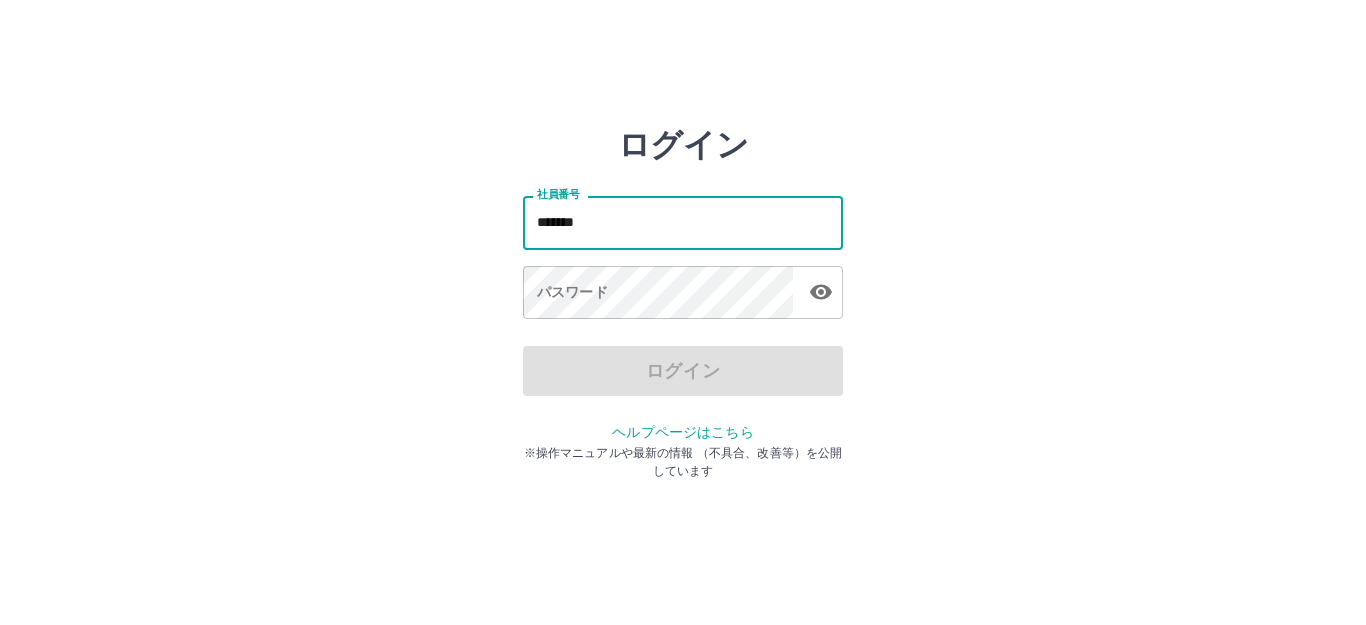 type on "*******" 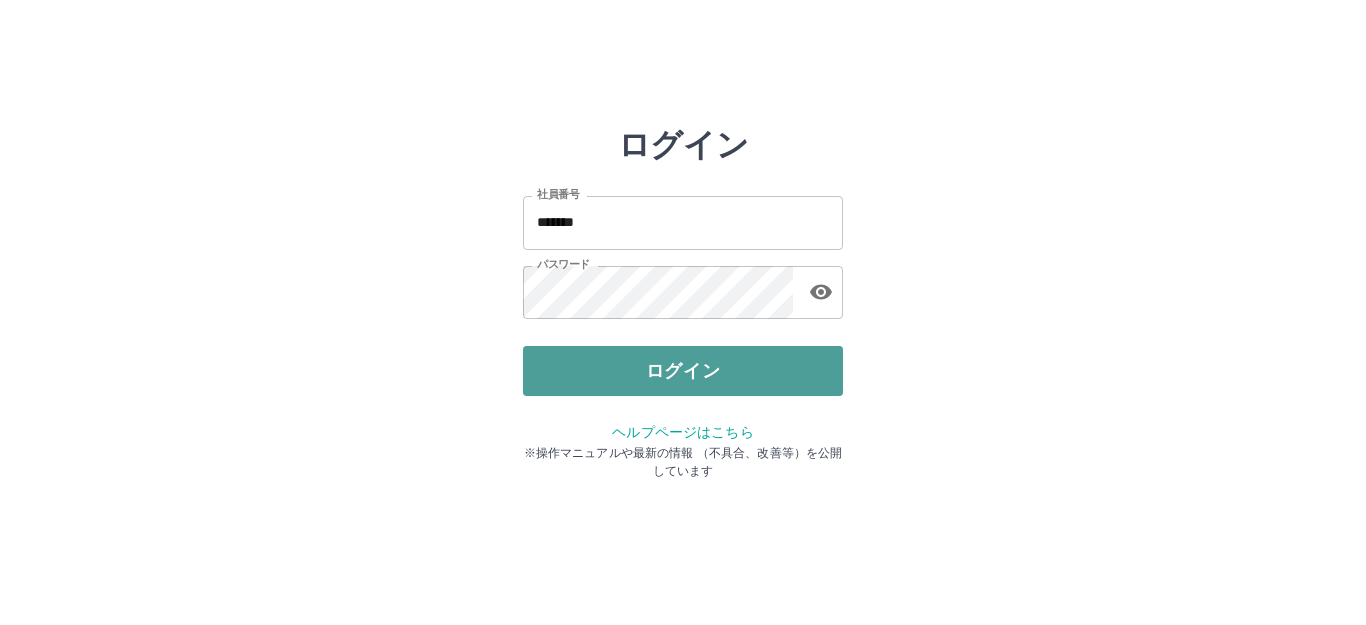 click on "ログイン" at bounding box center [683, 371] 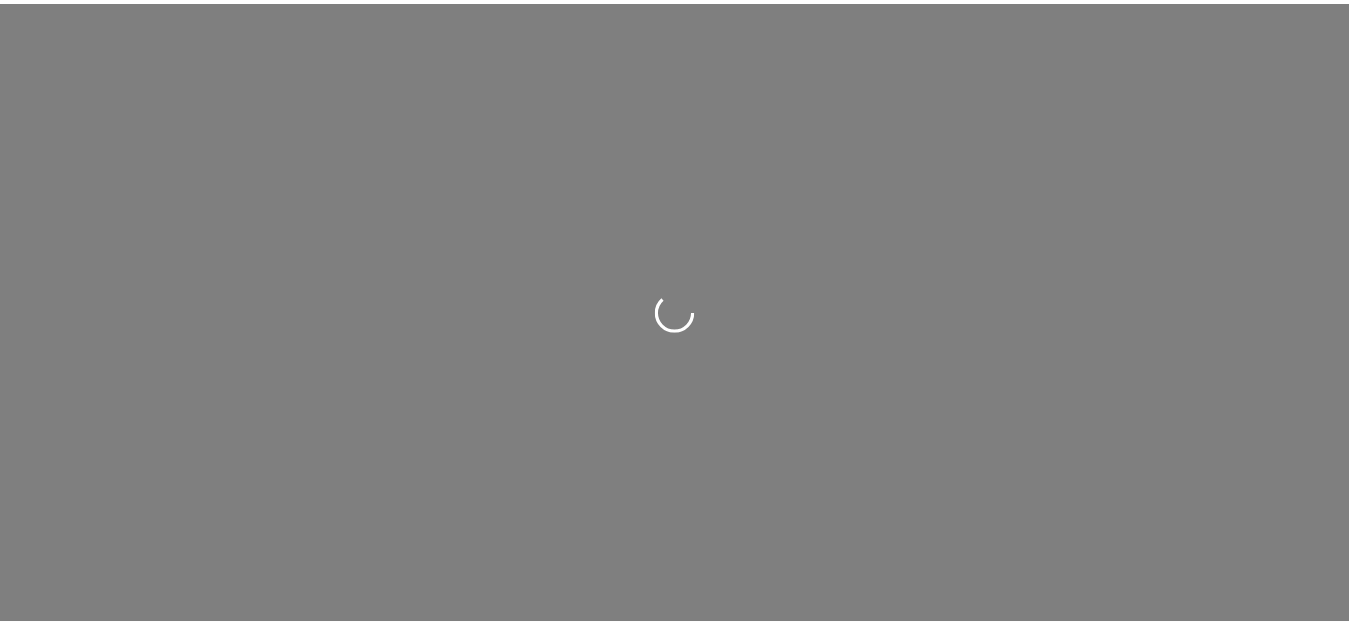 scroll, scrollTop: 0, scrollLeft: 0, axis: both 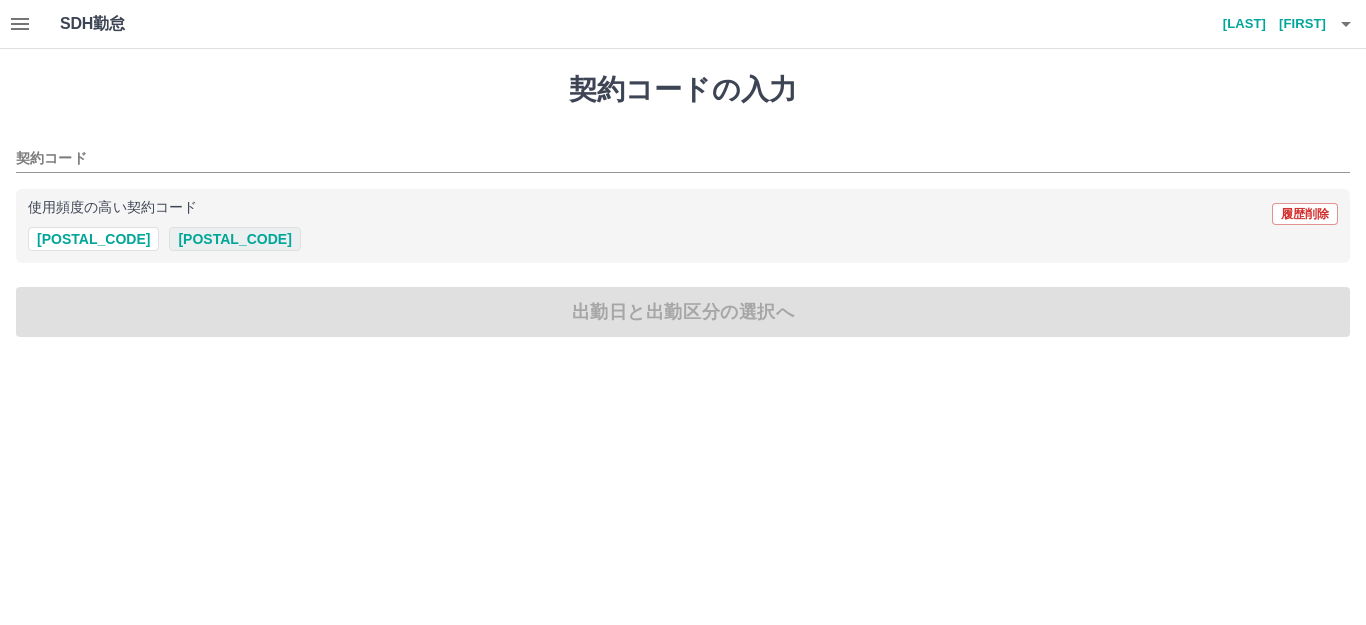 click on "42278001" at bounding box center [234, 239] 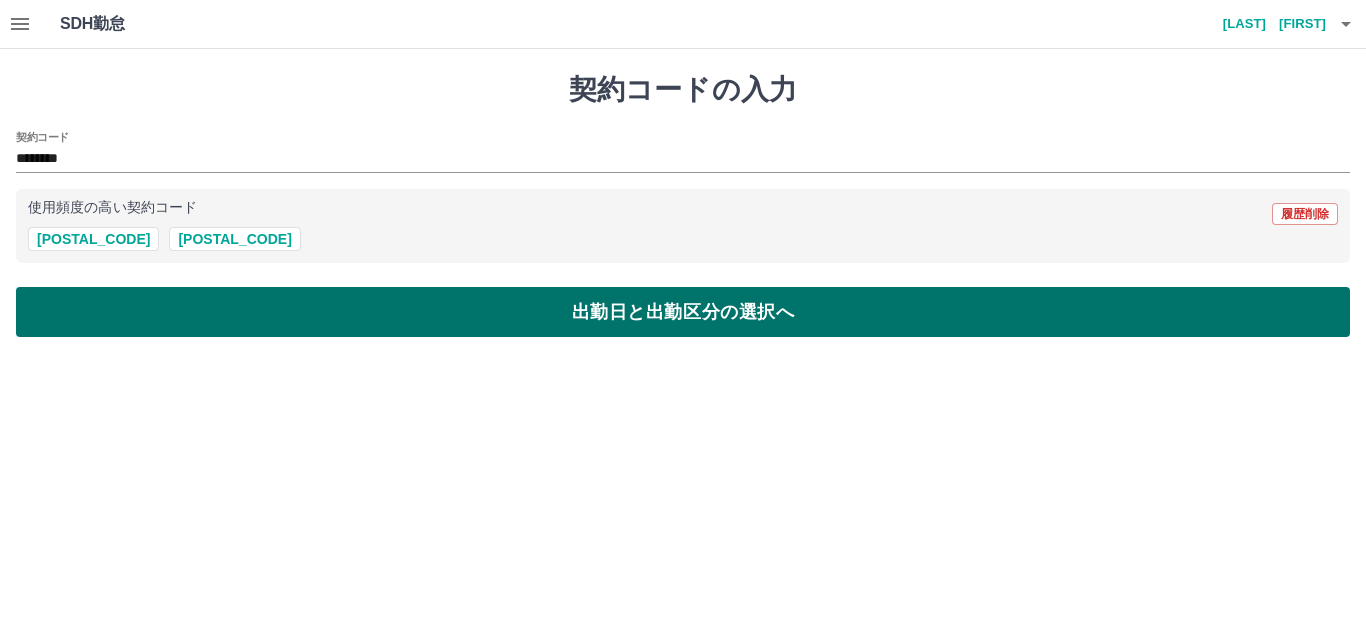 click on "出勤日と出勤区分の選択へ" at bounding box center (683, 312) 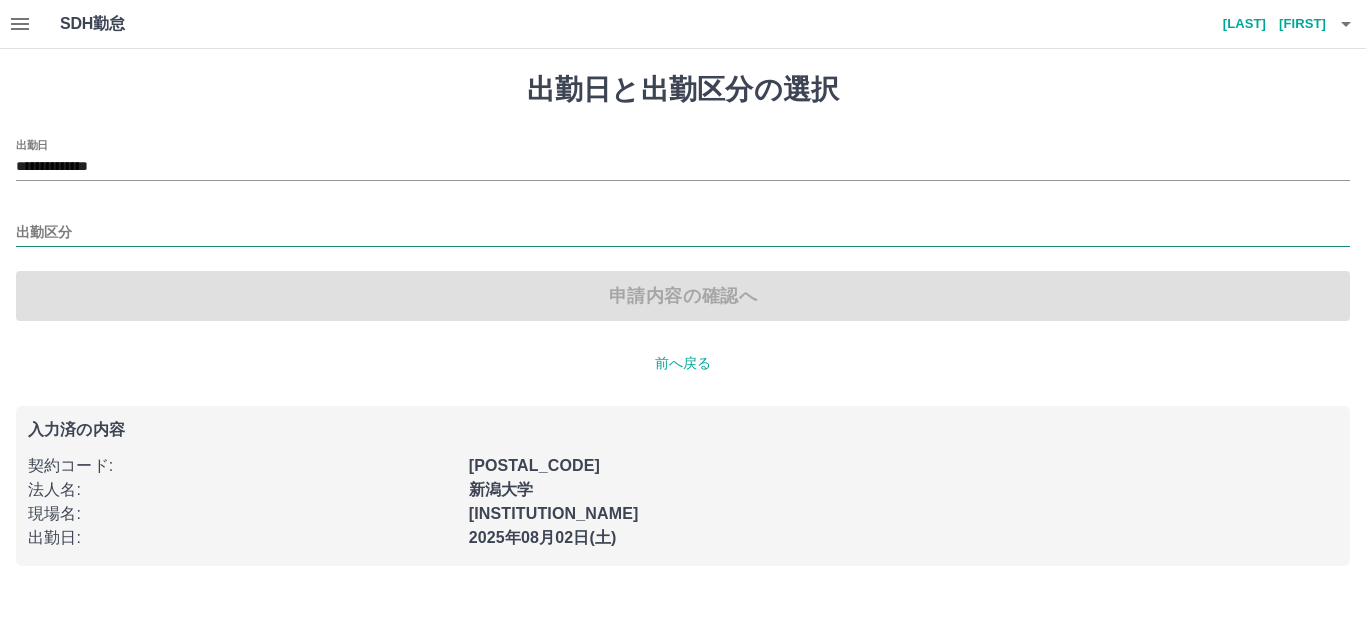 click on "出勤区分" at bounding box center [683, 233] 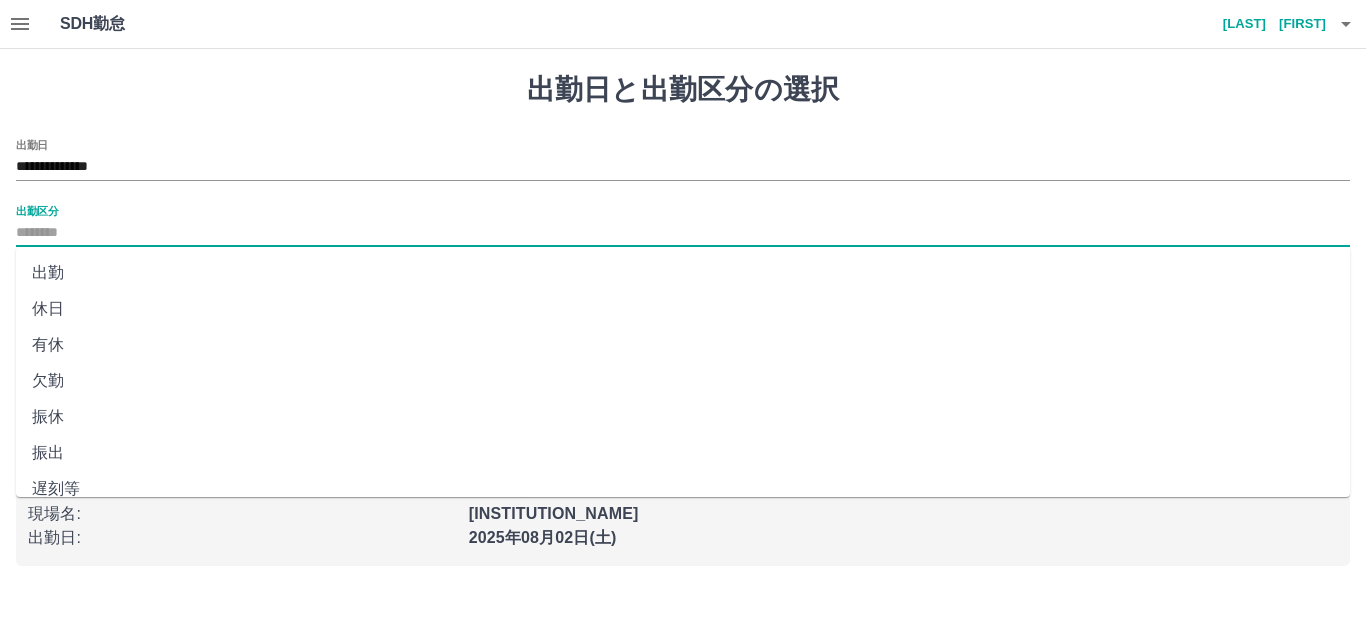 click on "出勤" at bounding box center [683, 273] 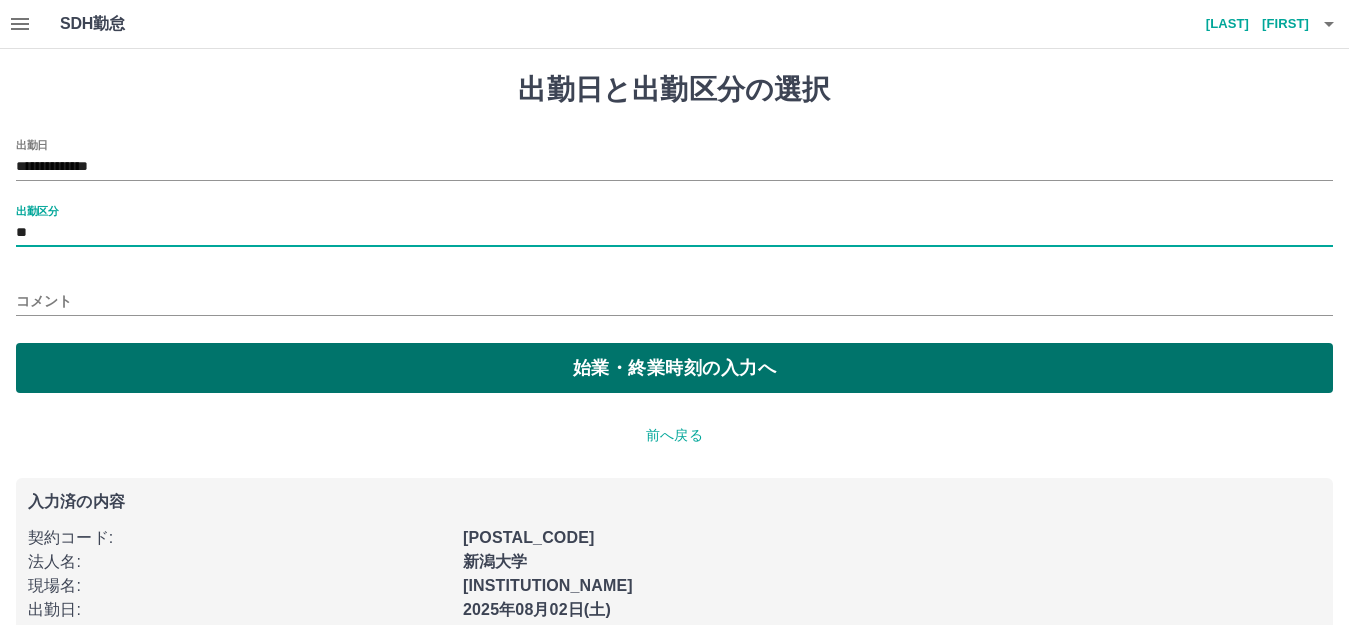 click on "始業・終業時刻の入力へ" at bounding box center (674, 368) 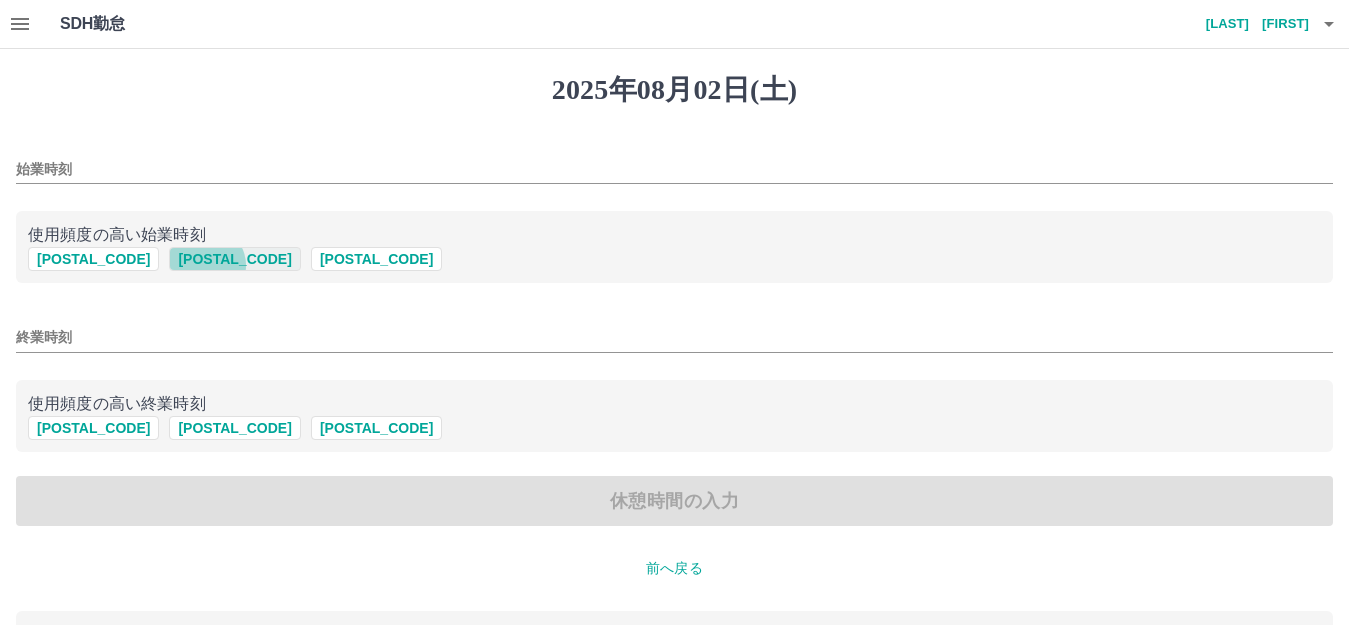 click on "1710" at bounding box center [234, 259] 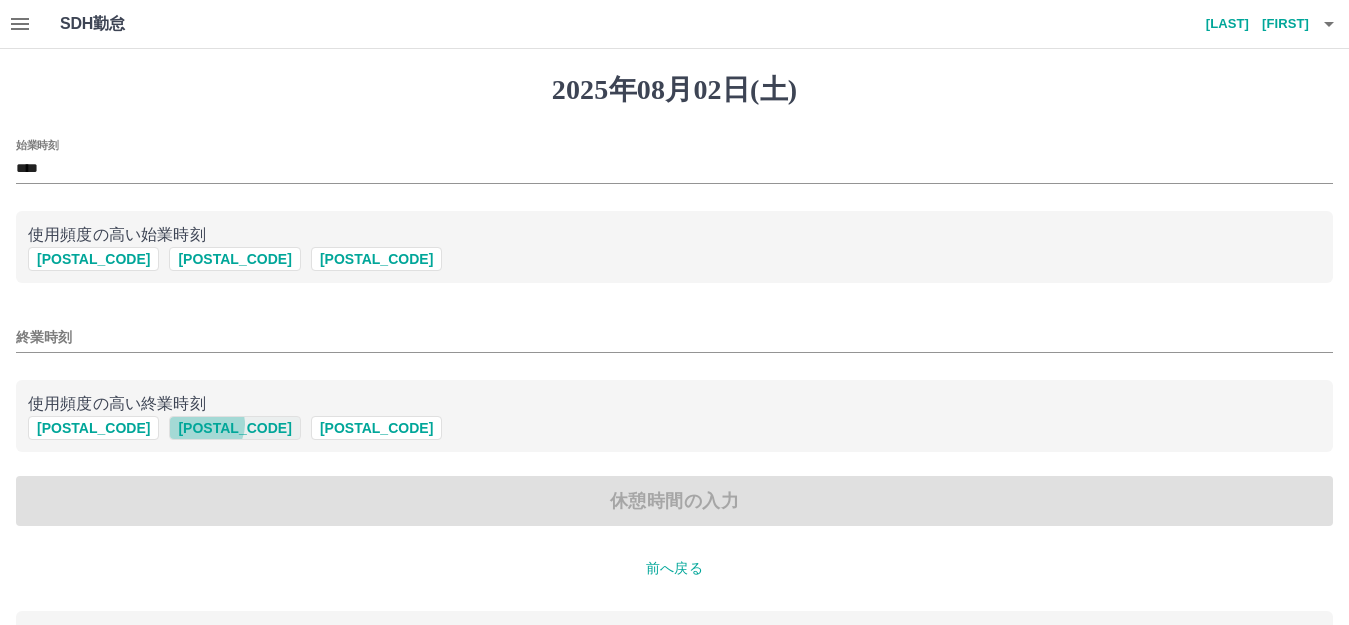 click on "2210" at bounding box center (234, 428) 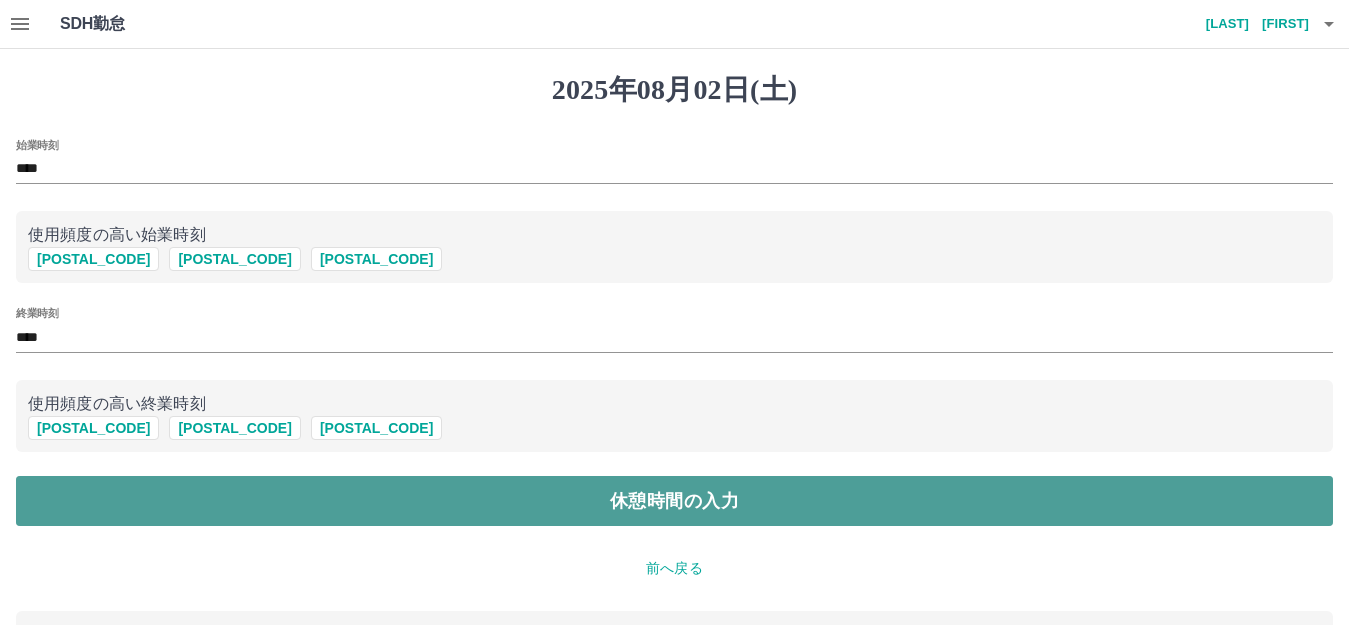 click on "休憩時間の入力" at bounding box center [674, 501] 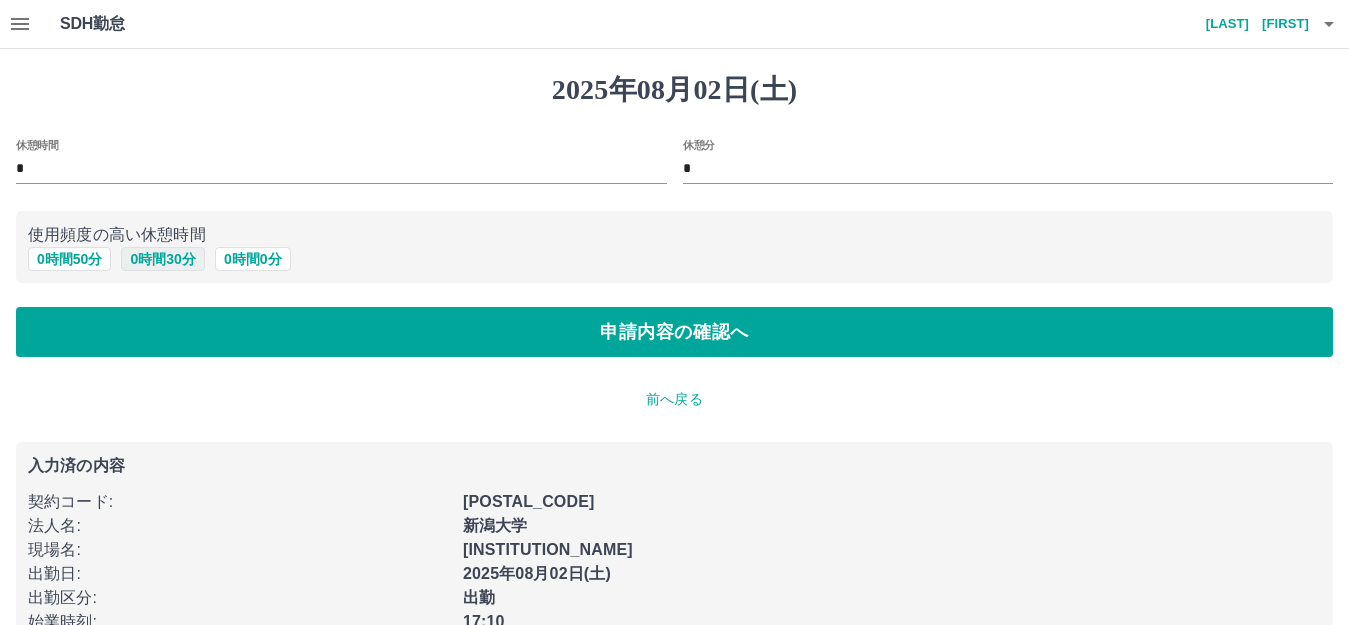 click on "0 時間 30 分" at bounding box center [162, 259] 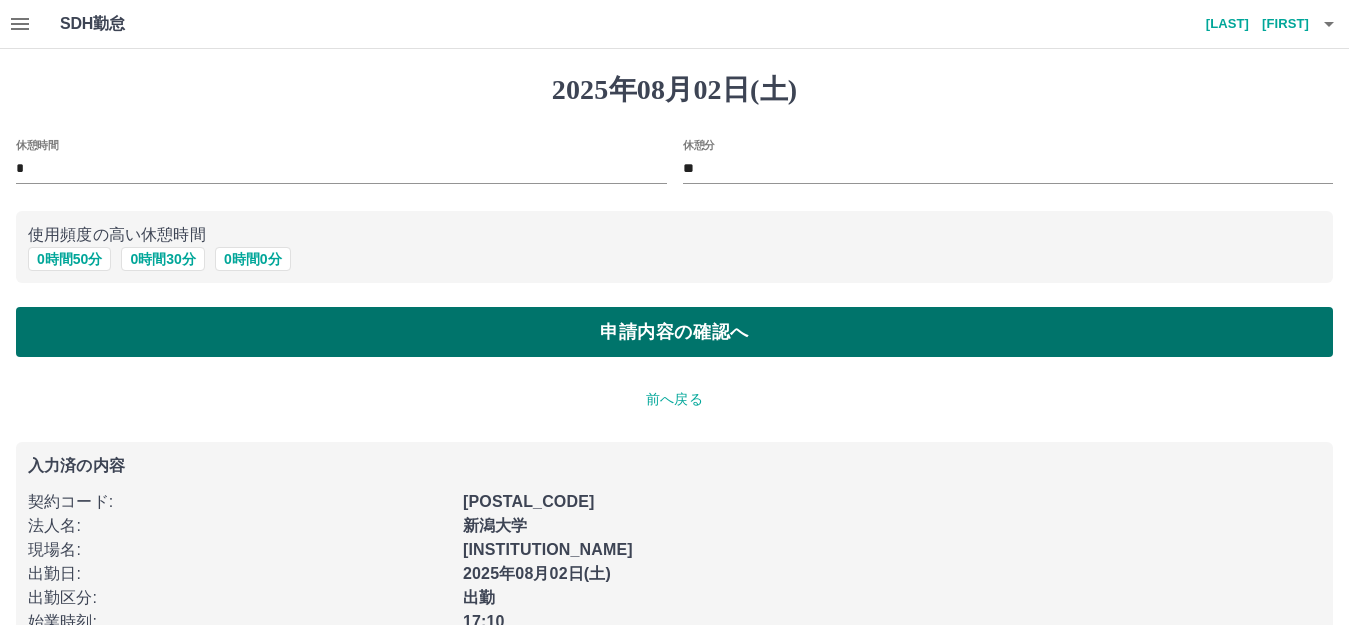 click on "申請内容の確認へ" at bounding box center (674, 332) 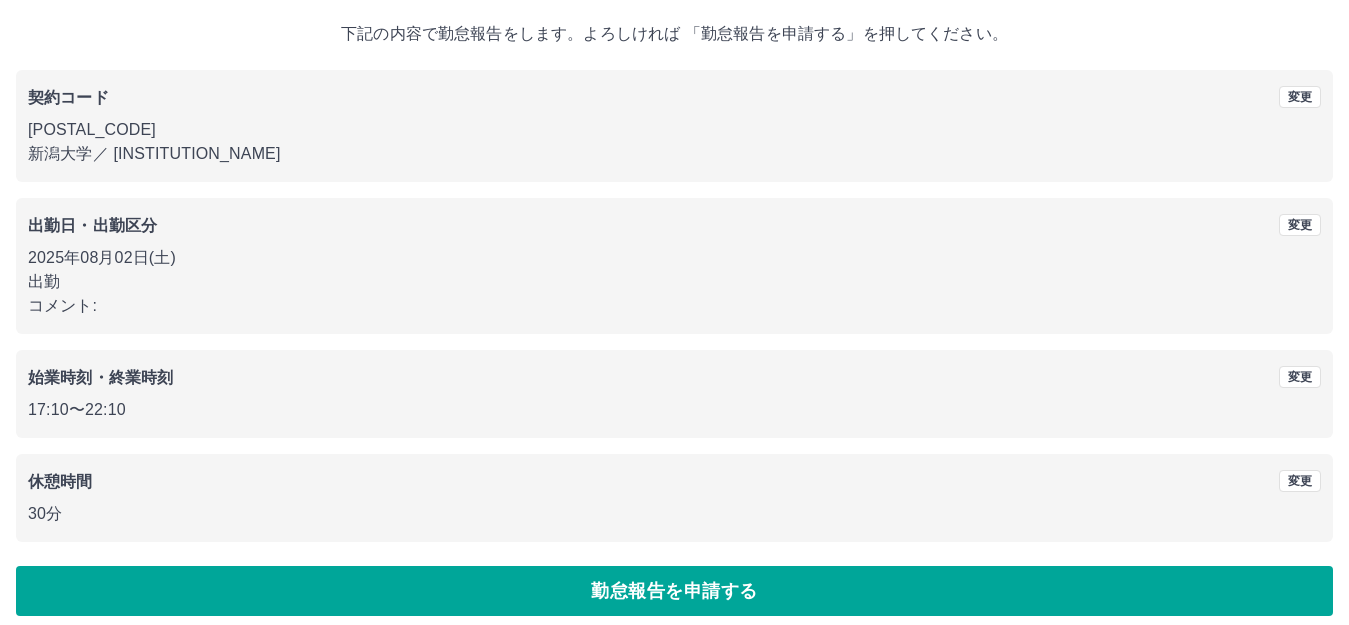 scroll, scrollTop: 124, scrollLeft: 0, axis: vertical 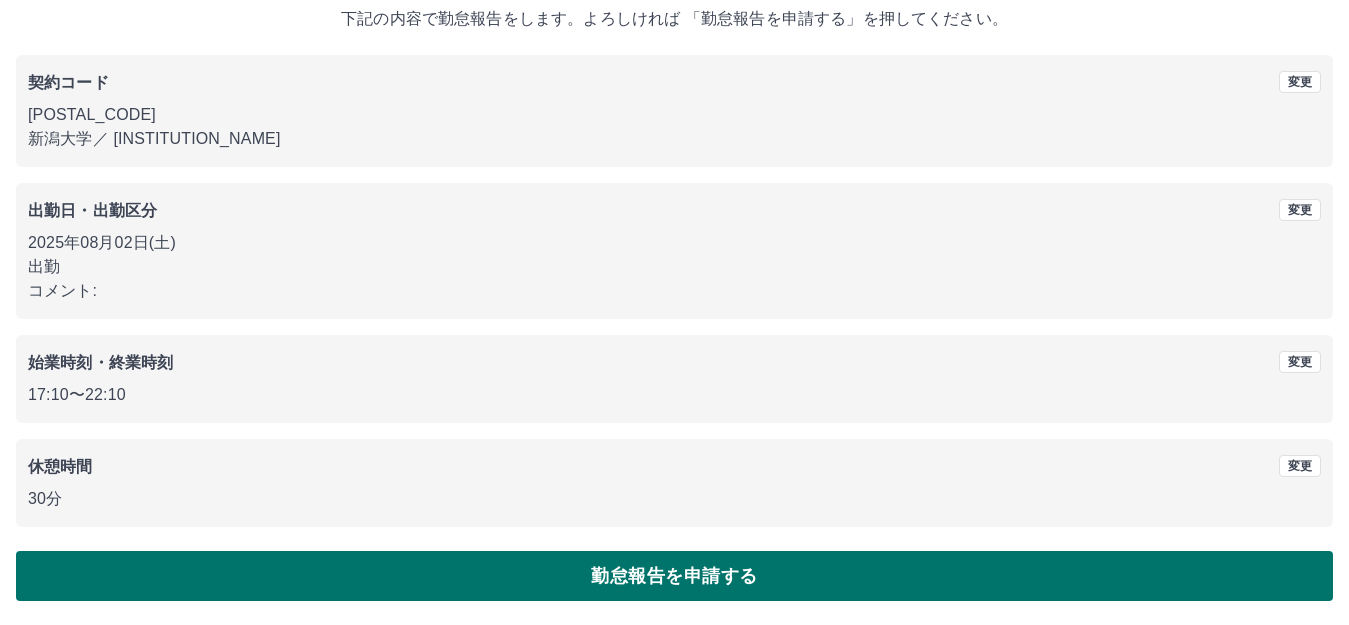 click on "勤怠報告を申請する" at bounding box center (674, 576) 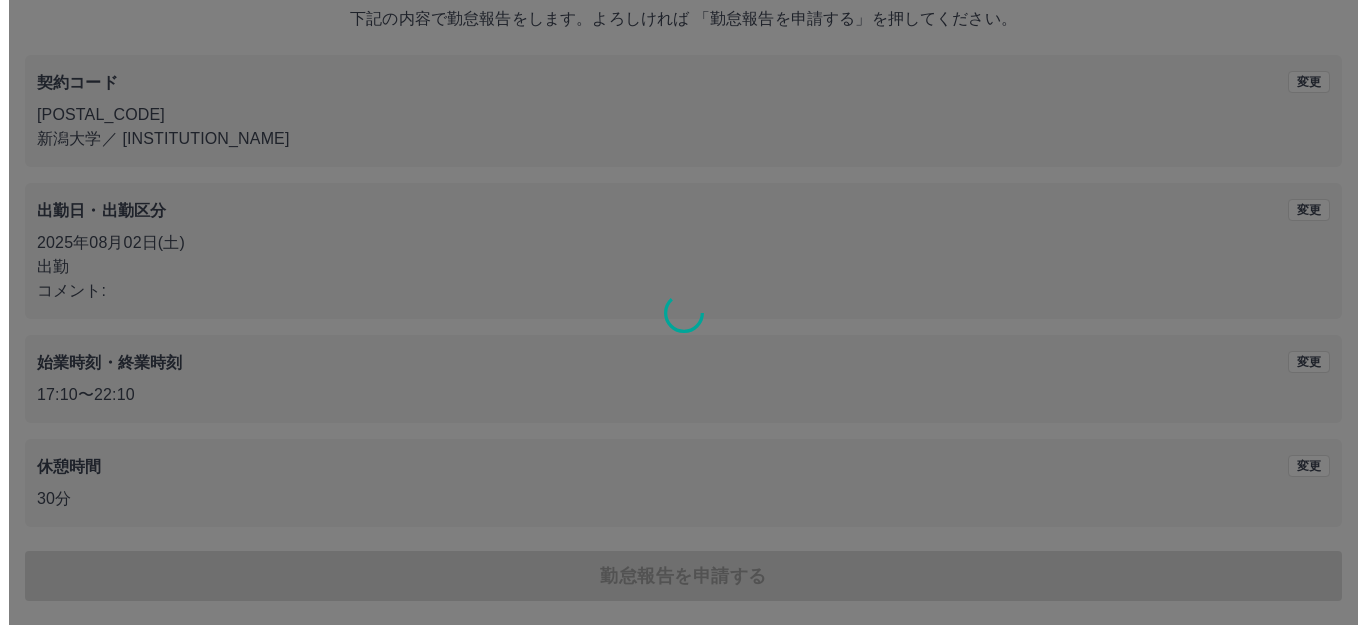 scroll, scrollTop: 0, scrollLeft: 0, axis: both 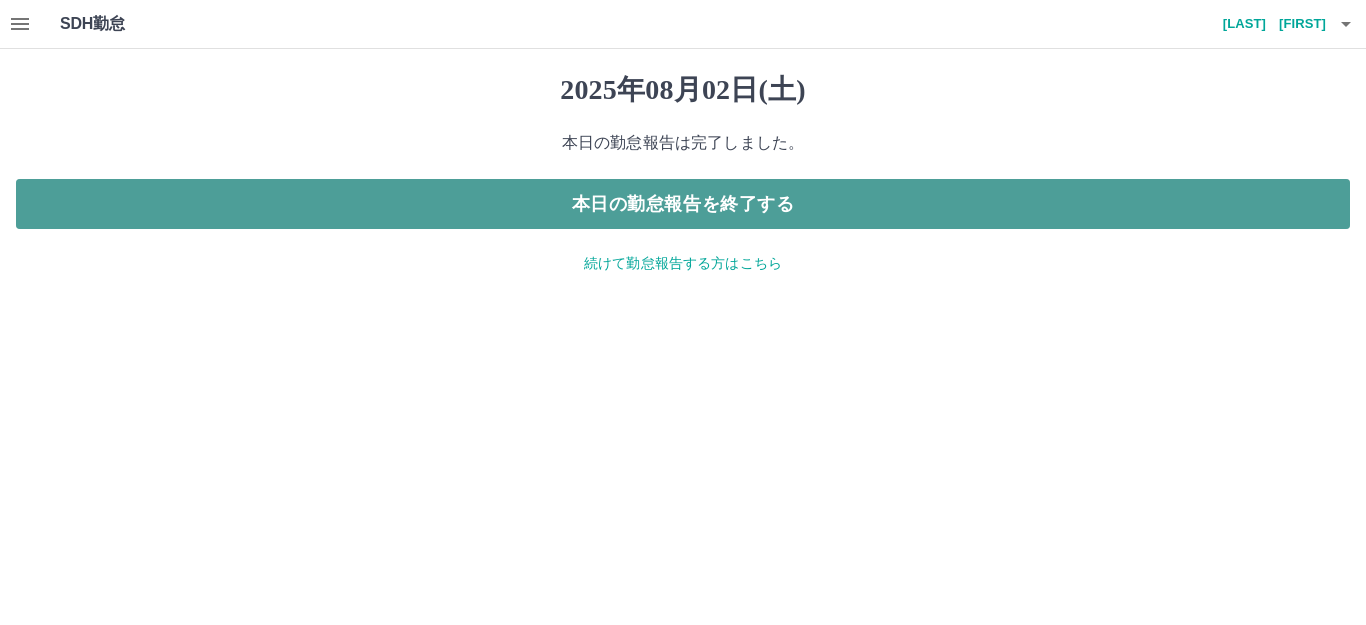 click on "本日の勤怠報告を終了する" at bounding box center [683, 204] 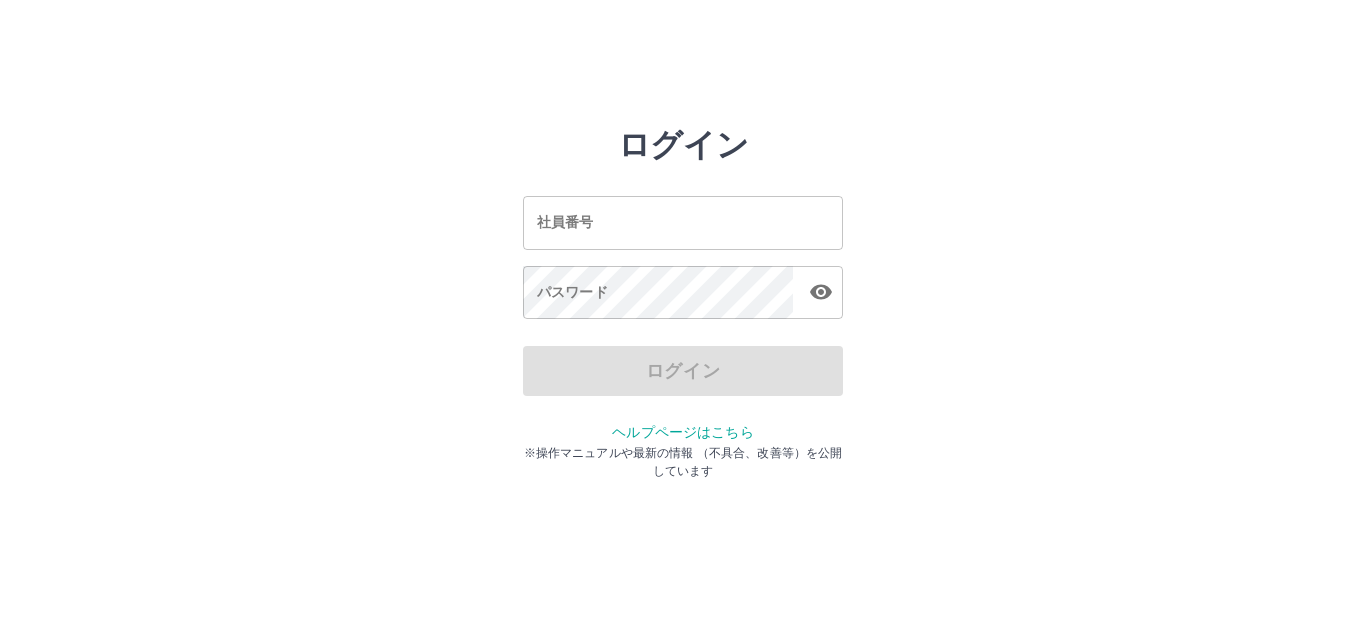 scroll, scrollTop: 0, scrollLeft: 0, axis: both 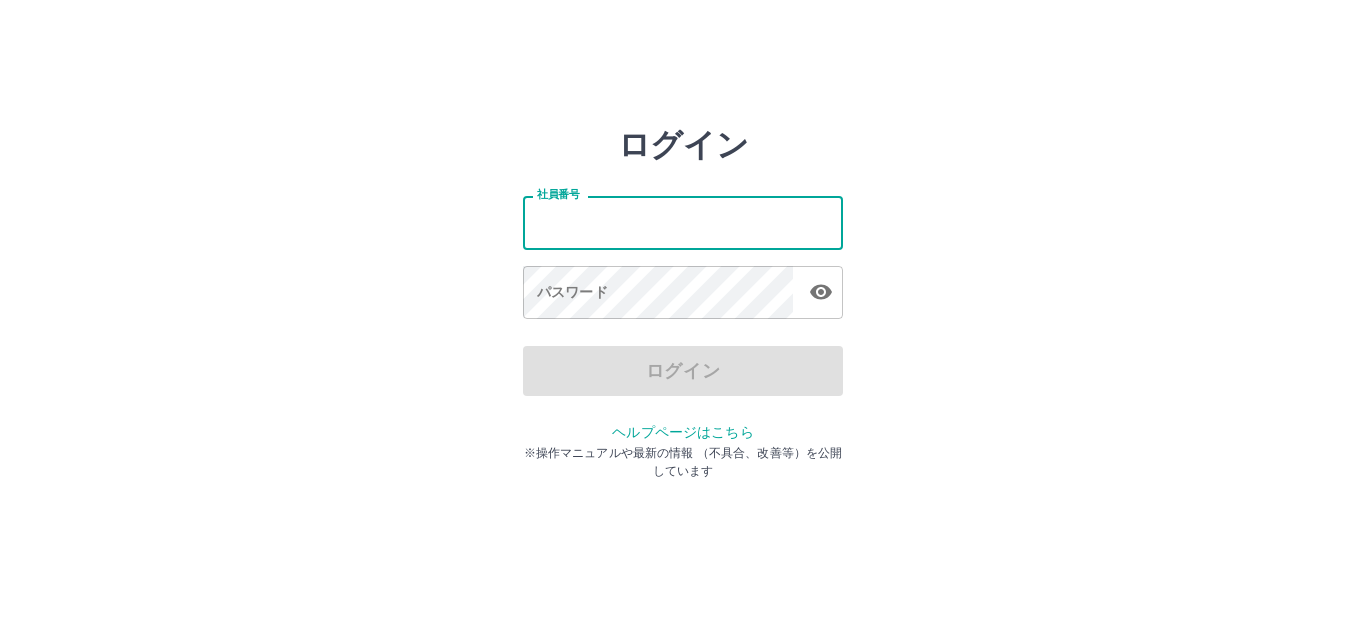 click on "社員番号" at bounding box center (683, 222) 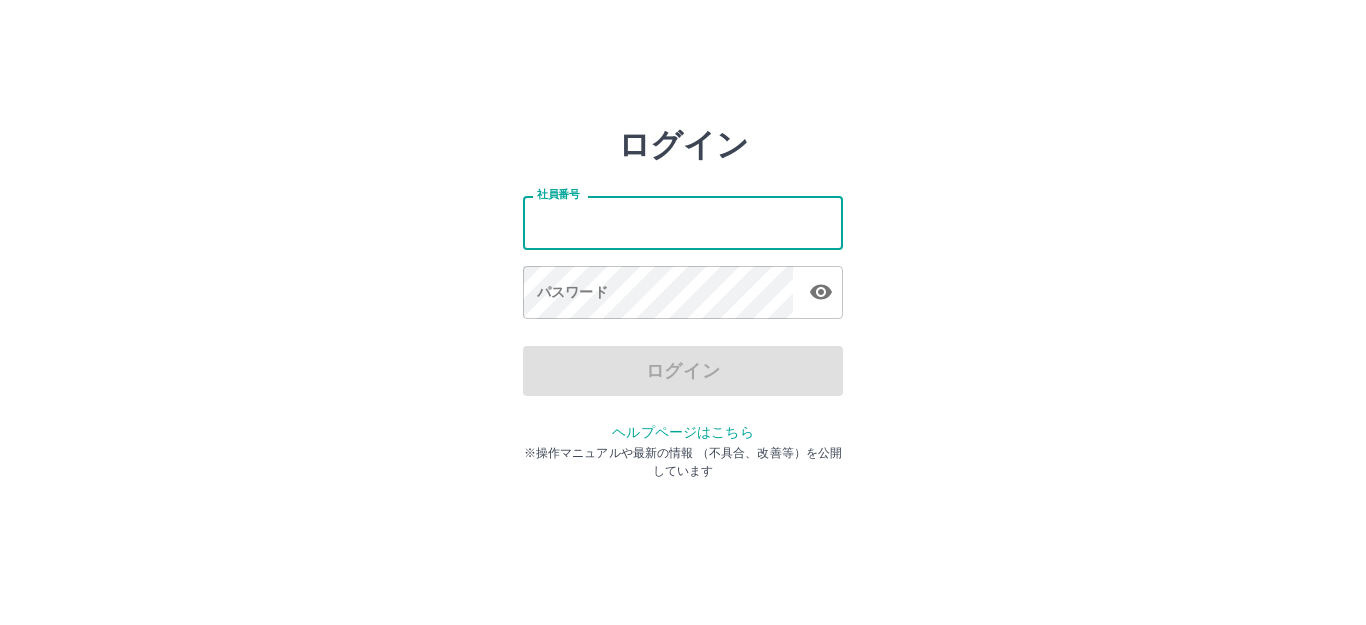 type on "*******" 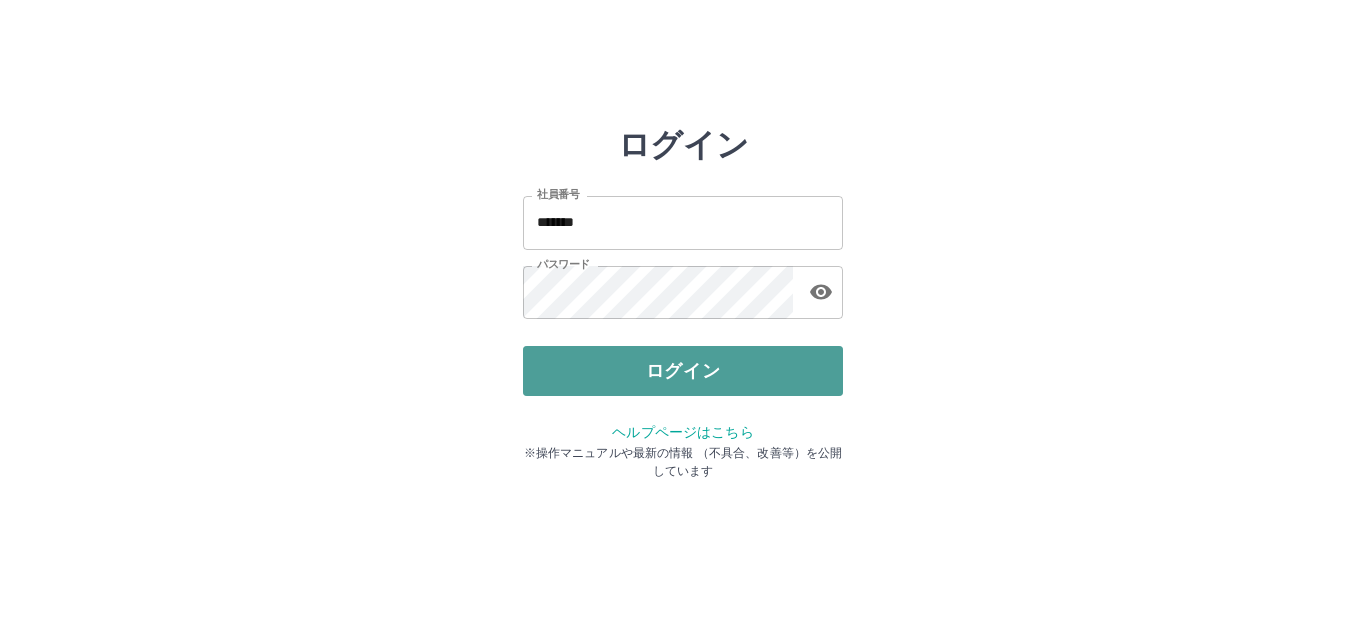 click on "ログイン" at bounding box center [683, 371] 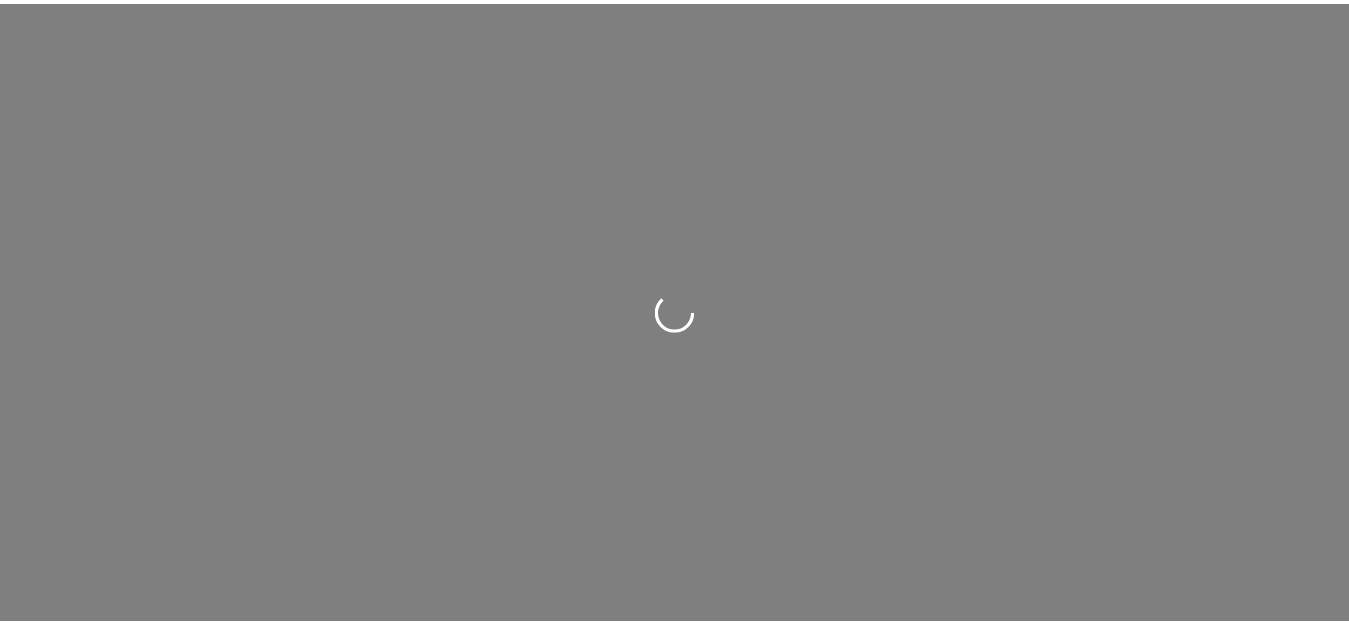 scroll, scrollTop: 0, scrollLeft: 0, axis: both 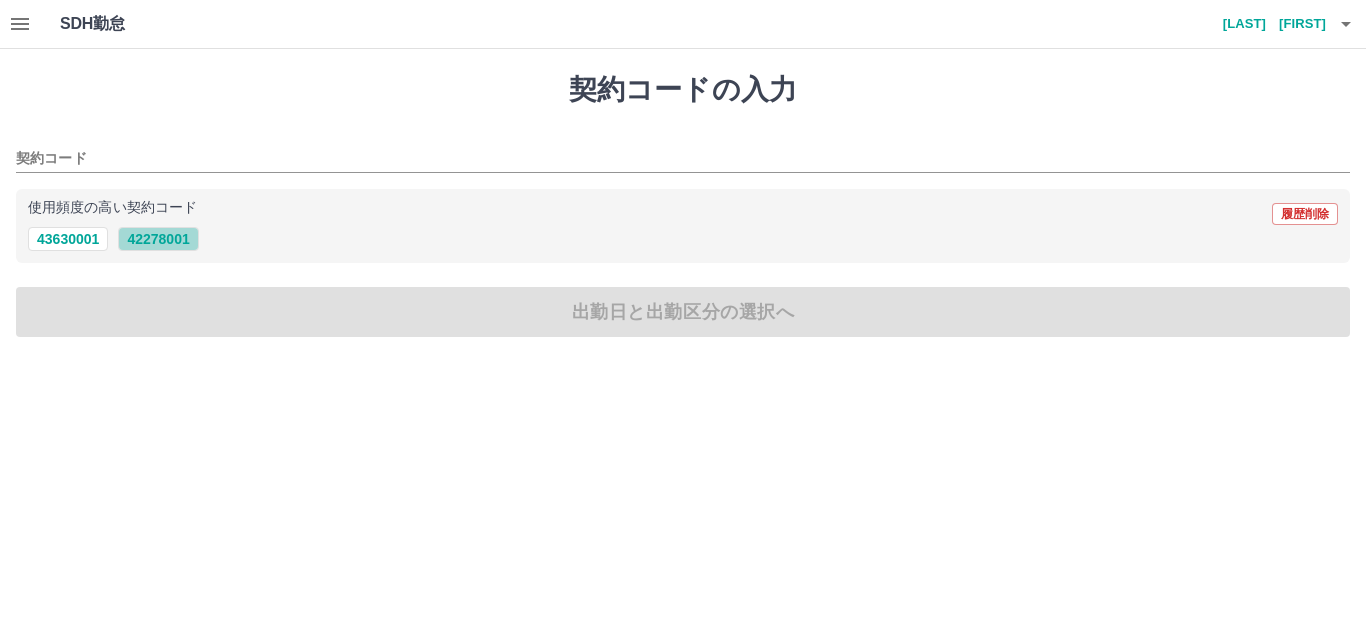 click on "42278001" at bounding box center [158, 239] 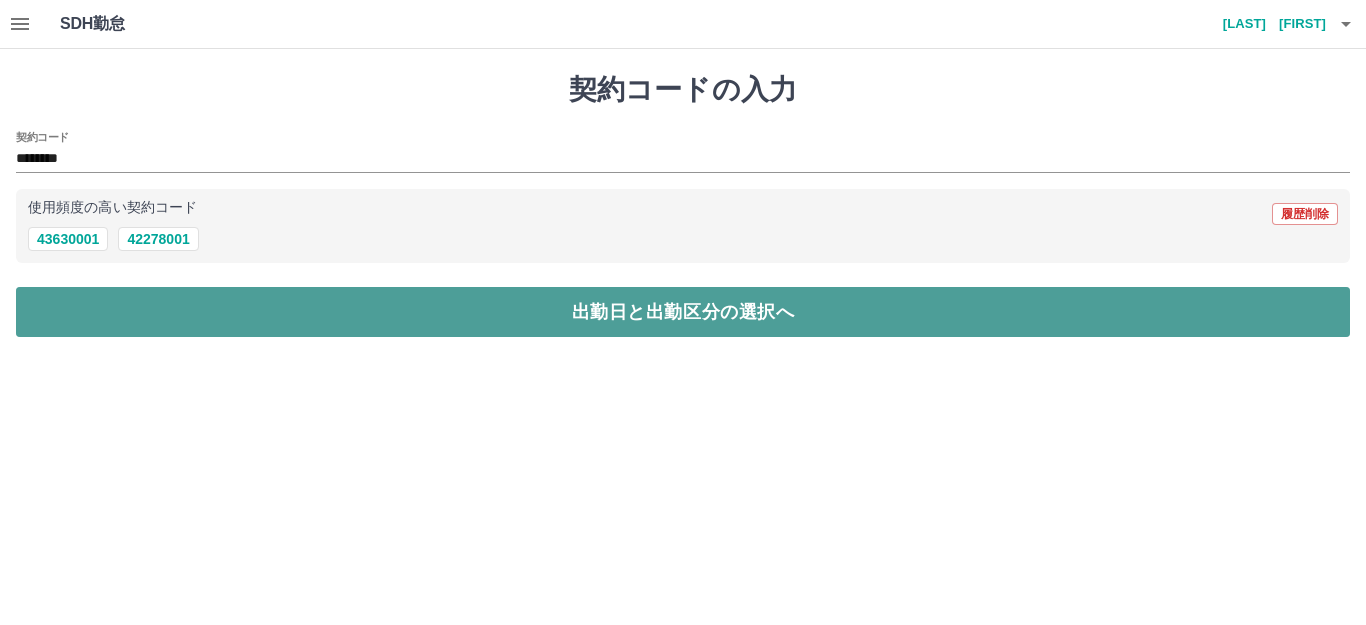 click on "出勤日と出勤区分の選択へ" at bounding box center (683, 312) 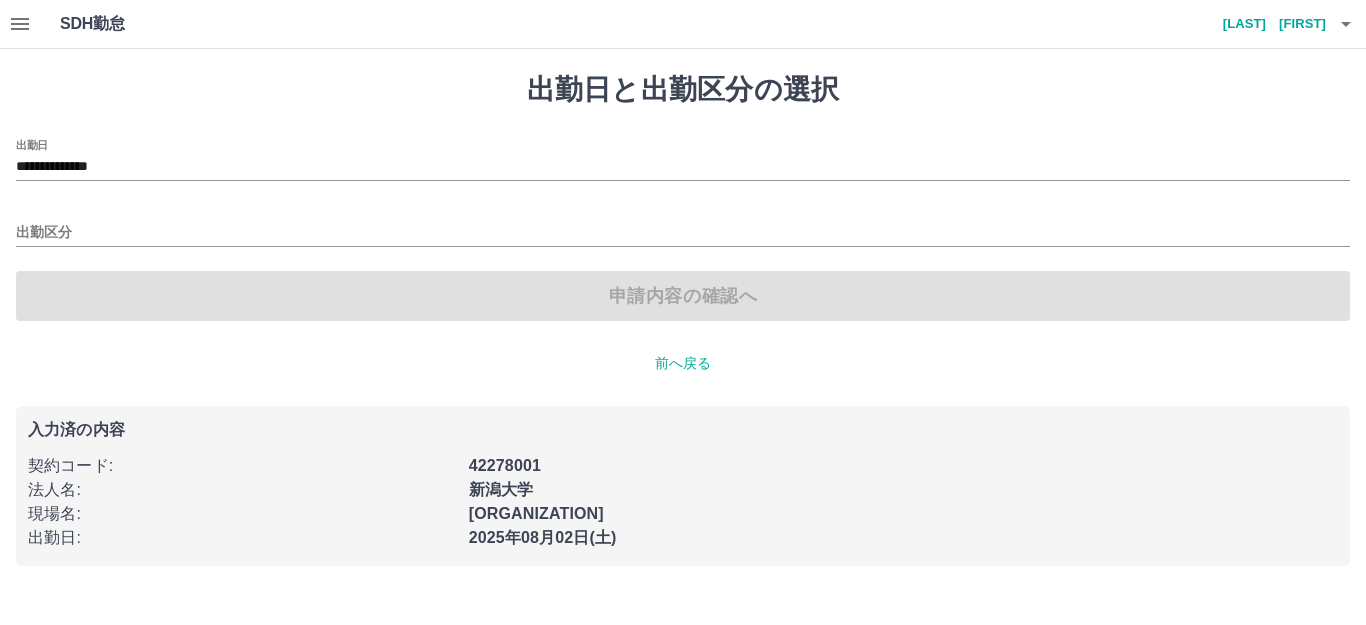 click on "出勤区分" at bounding box center [683, 226] 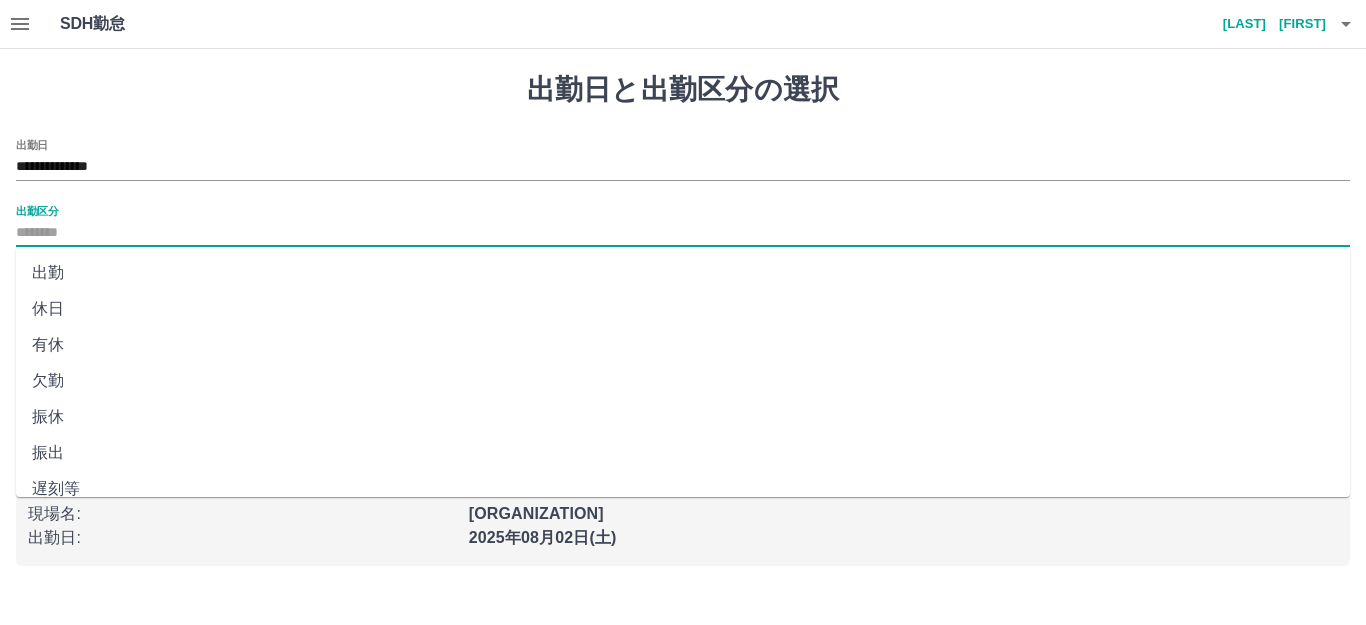 click on "出勤区分" at bounding box center (683, 233) 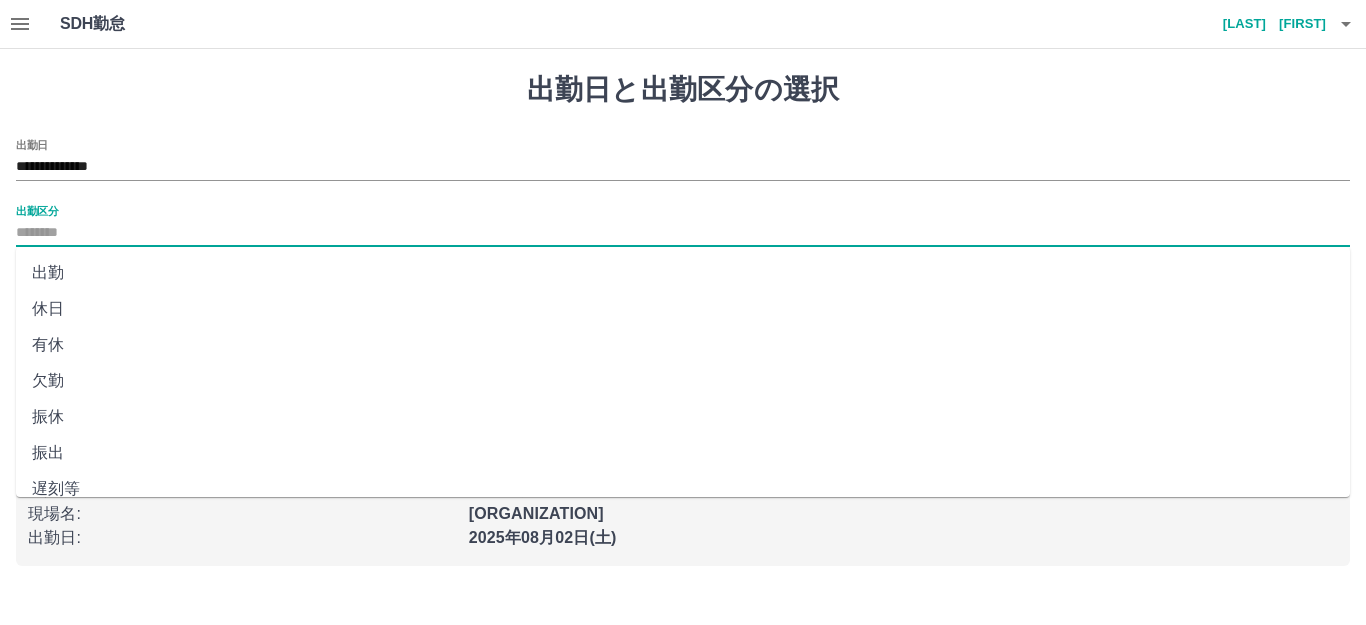 click on "出勤" at bounding box center [683, 273] 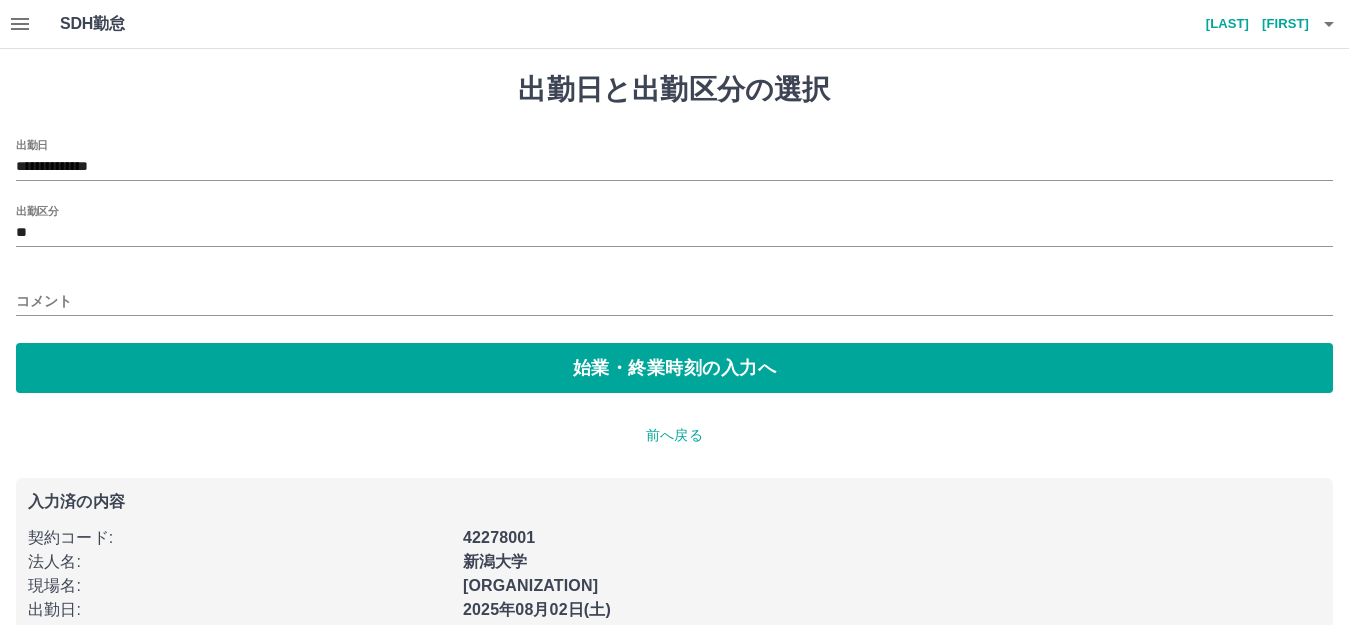 click on "**********" at bounding box center [674, 355] 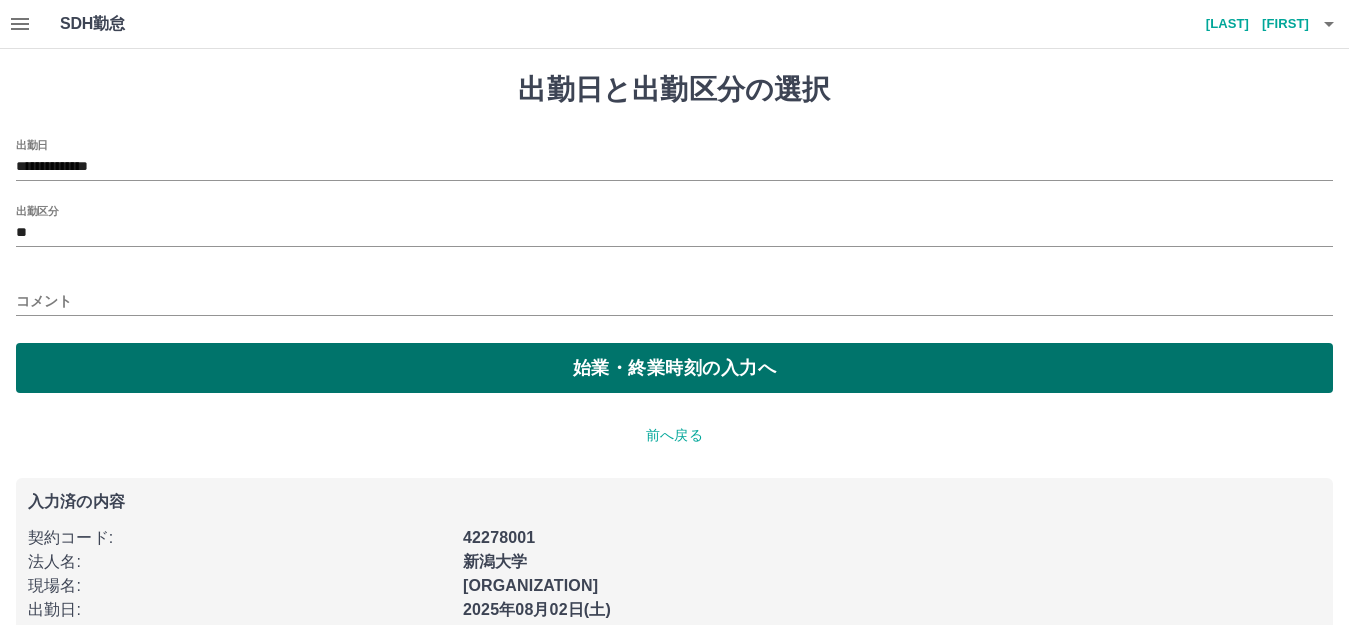 click on "始業・終業時刻の入力へ" at bounding box center [674, 368] 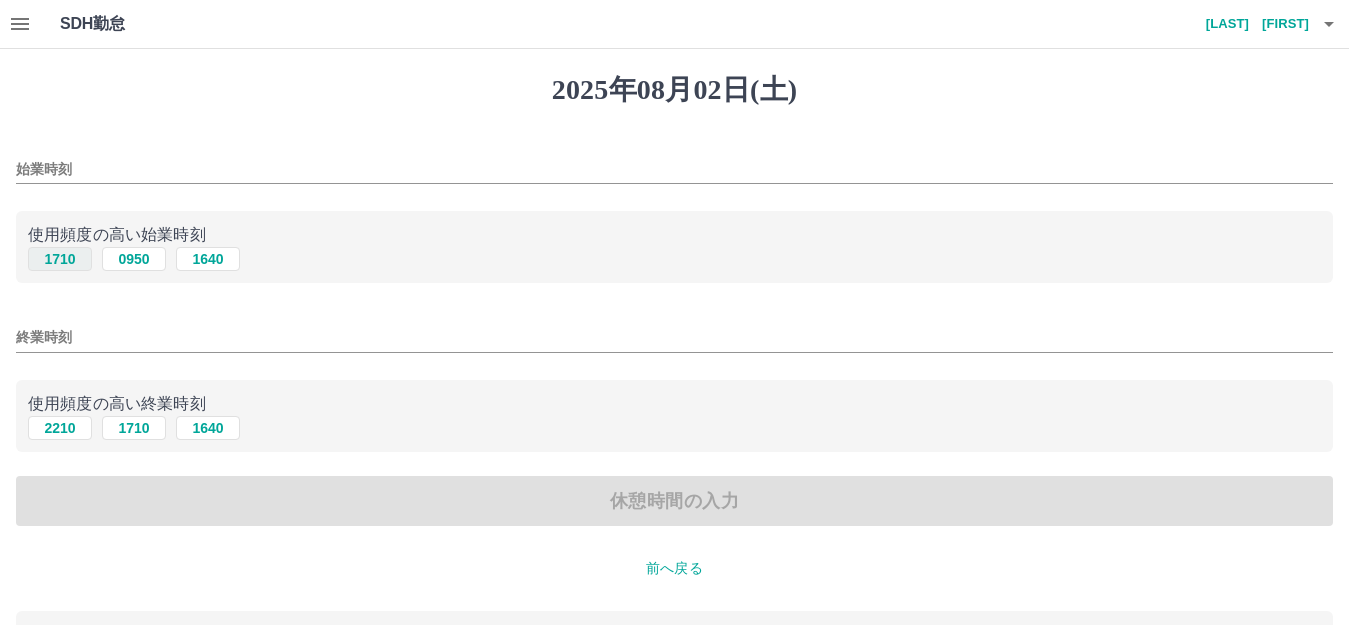 click on "1710" at bounding box center [60, 259] 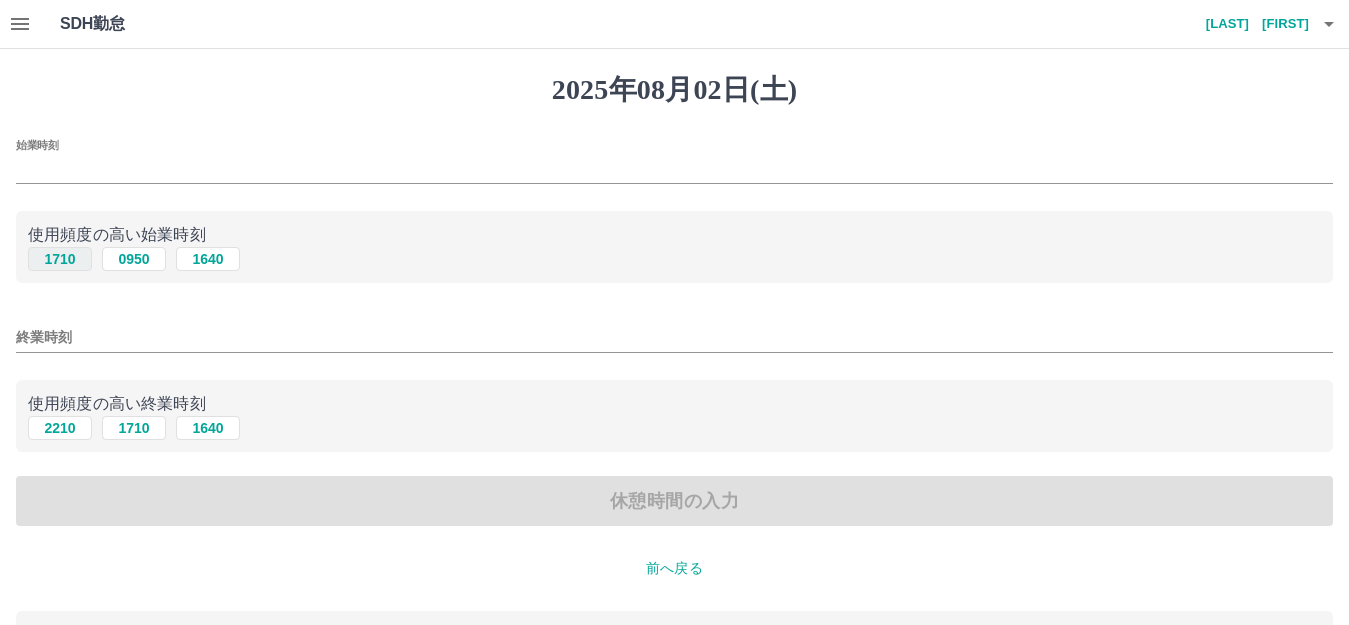 type on "****" 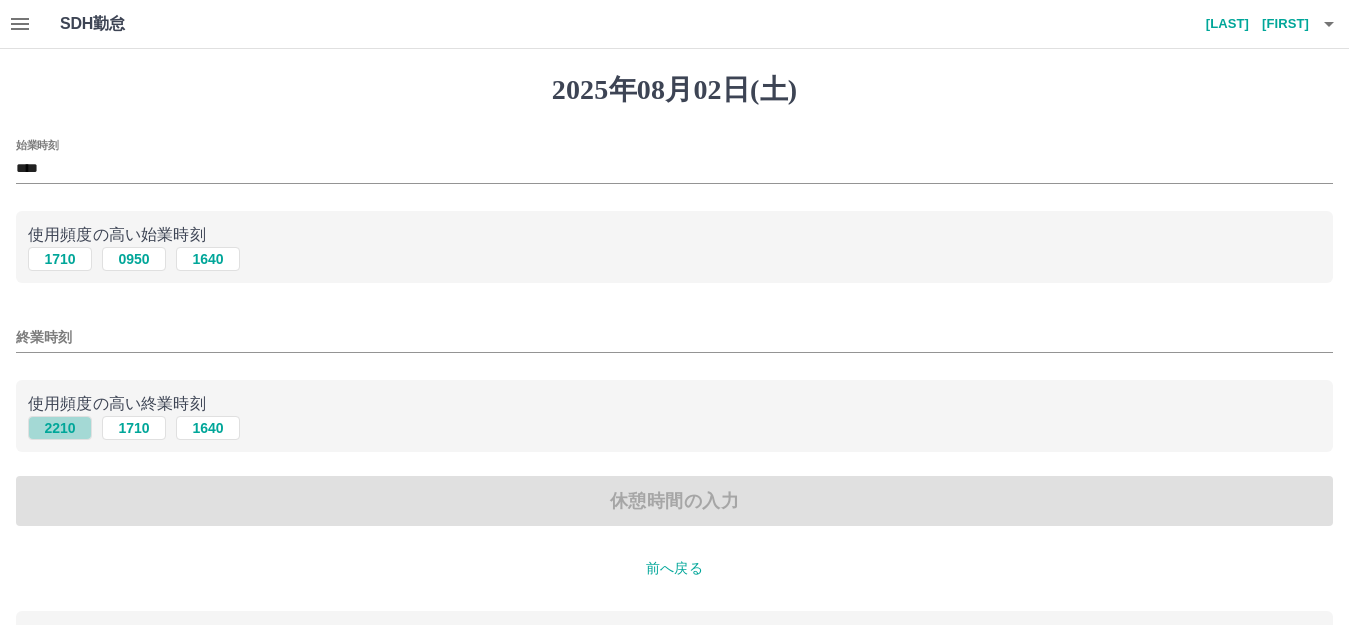 click on "2210" at bounding box center [60, 428] 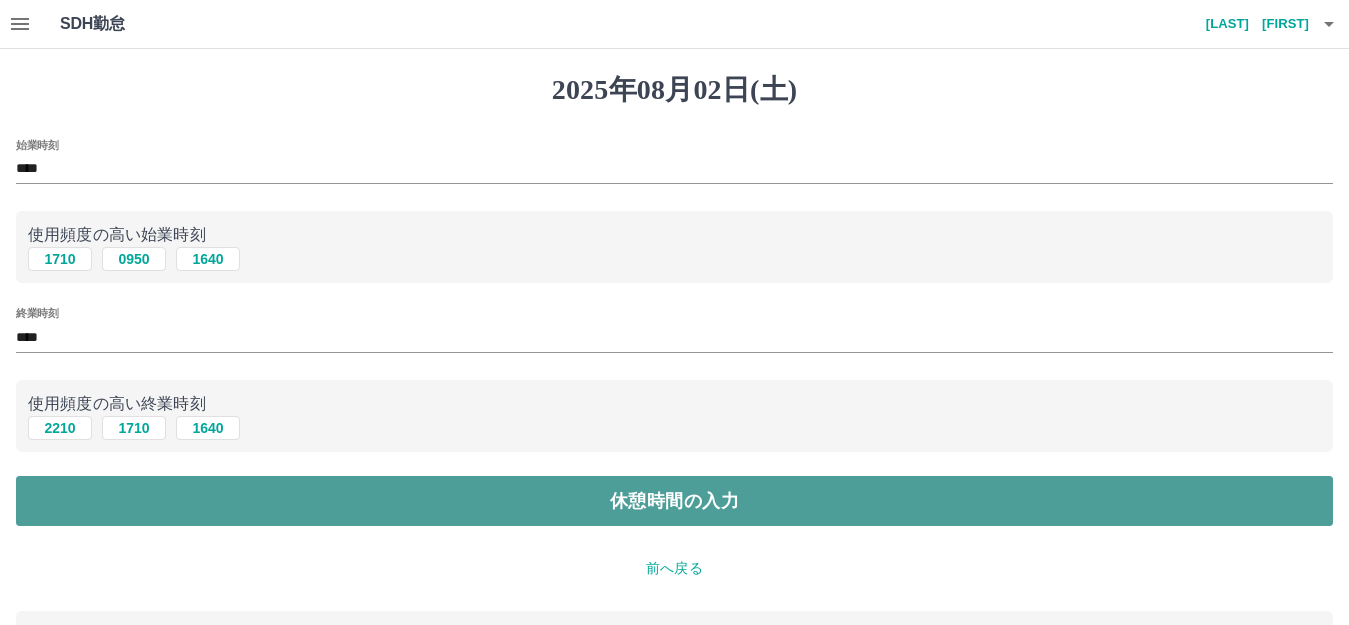 click on "休憩時間の入力" at bounding box center (674, 501) 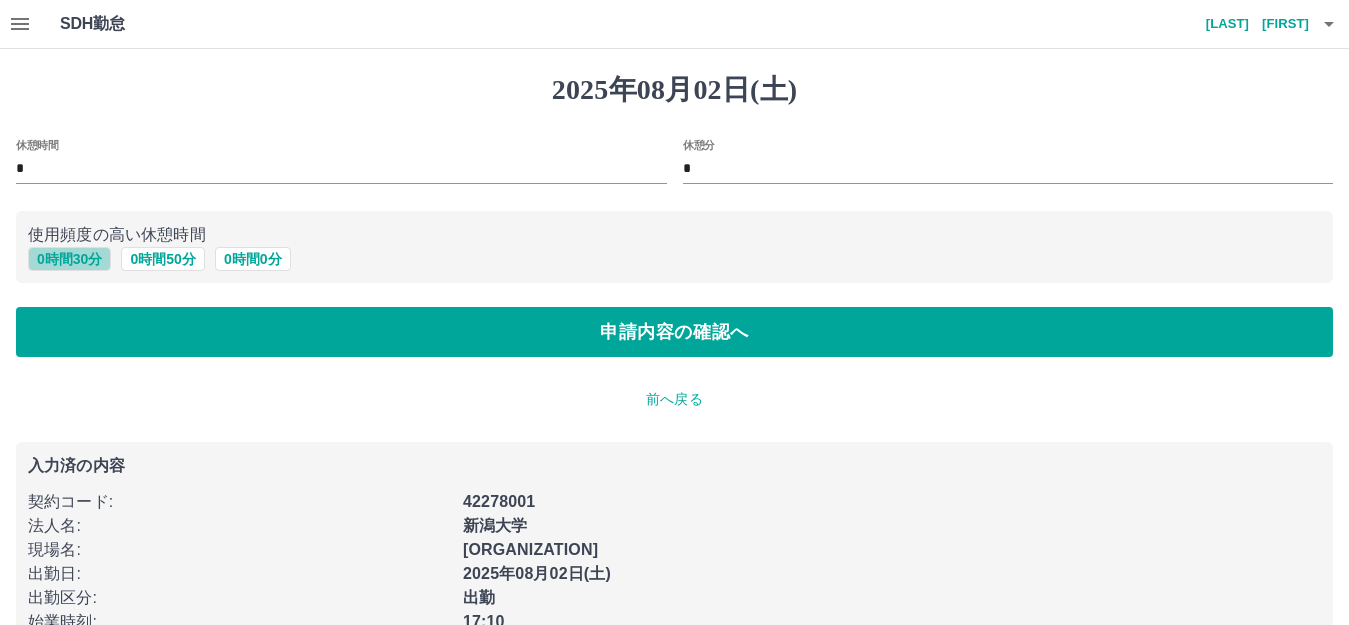 click on "0 時間 30 分" at bounding box center [69, 259] 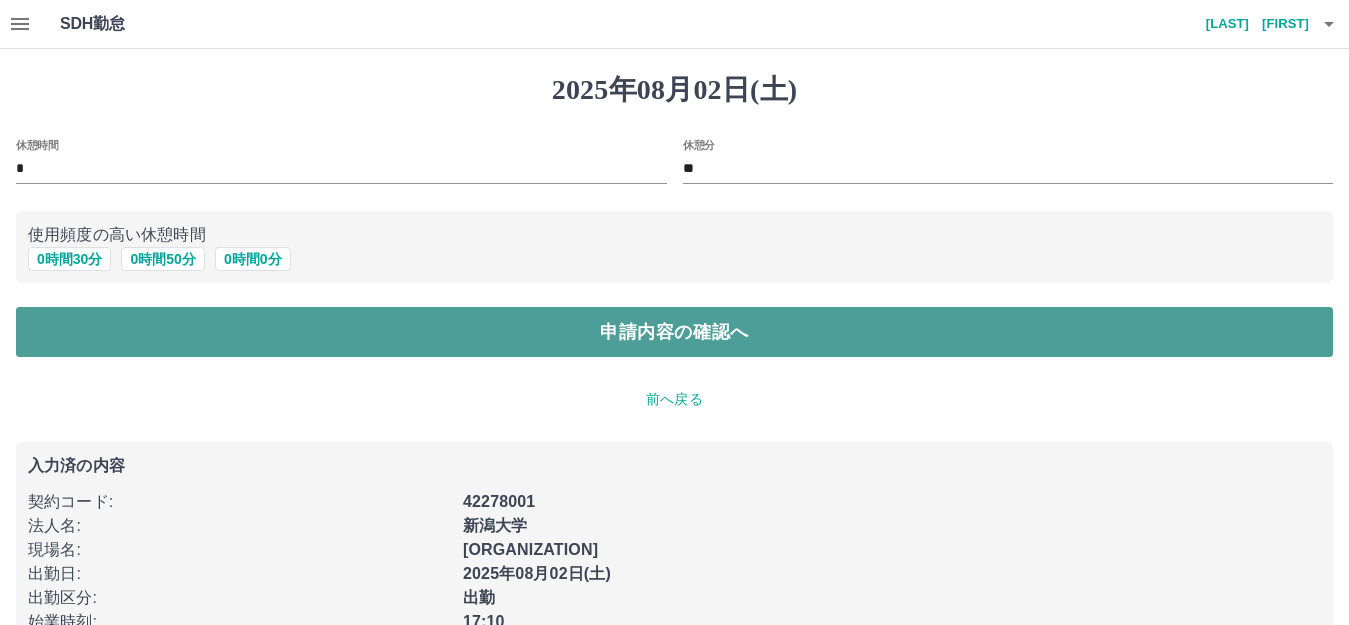 click on "申請内容の確認へ" at bounding box center [674, 332] 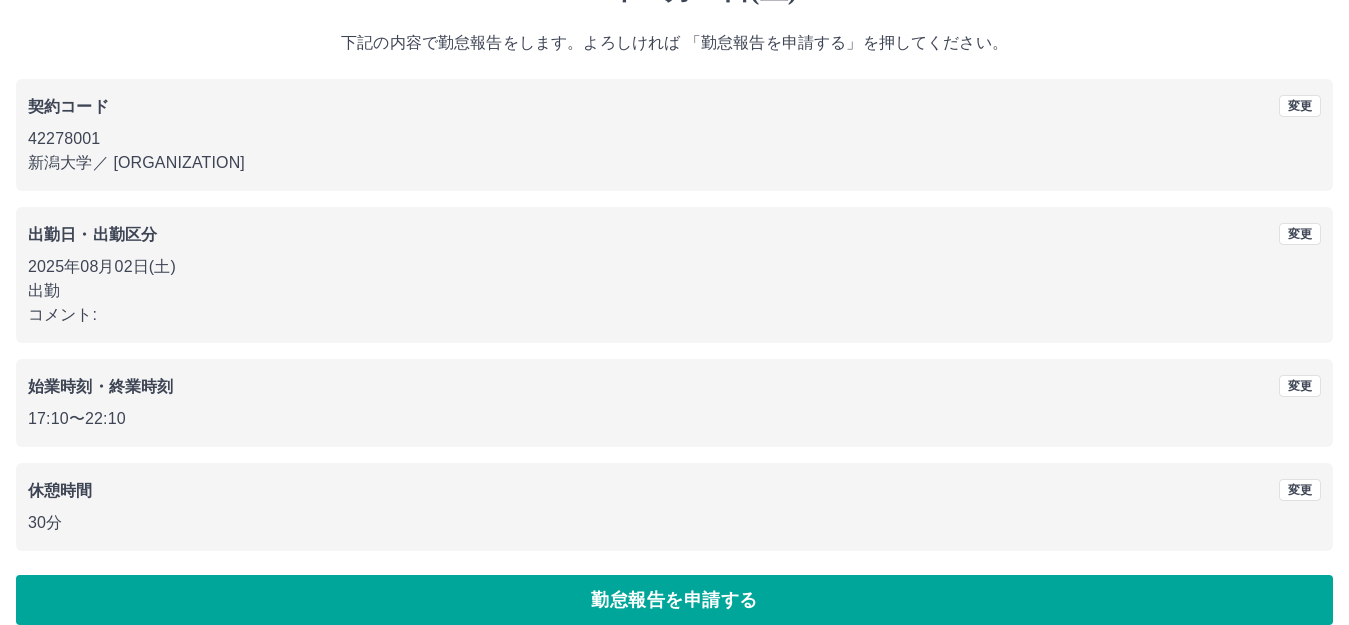 scroll, scrollTop: 124, scrollLeft: 0, axis: vertical 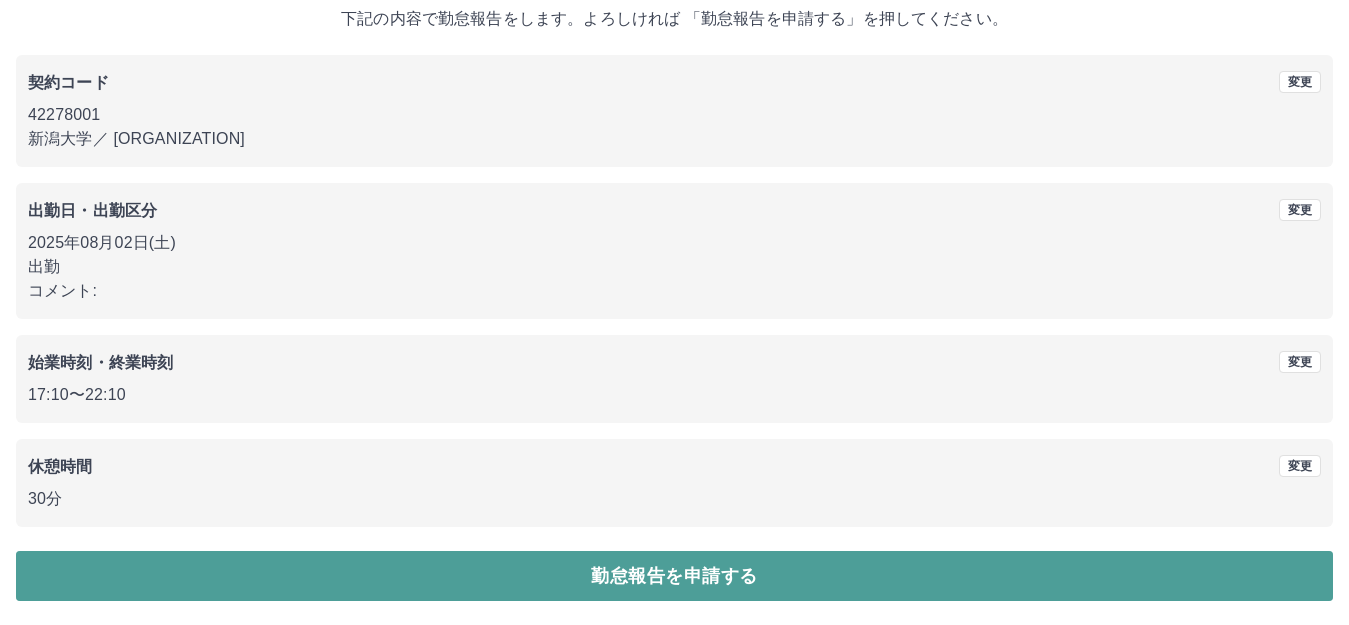 click on "勤怠報告を申請する" at bounding box center [674, 576] 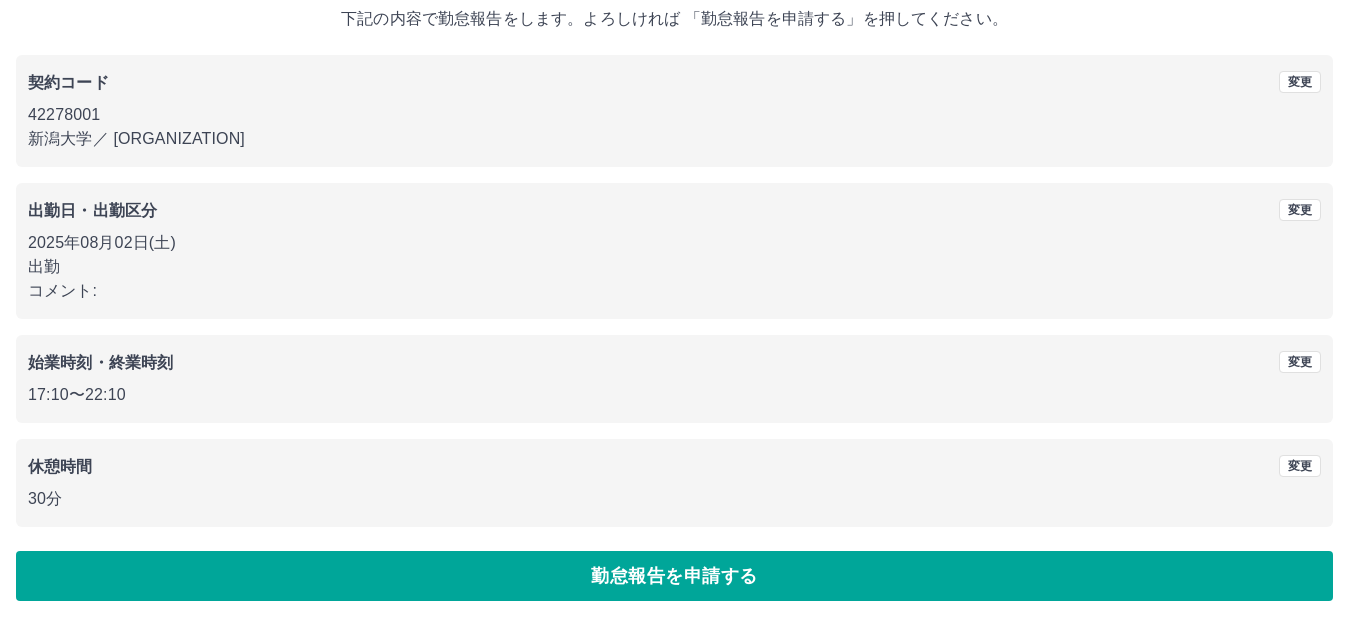 scroll, scrollTop: 0, scrollLeft: 0, axis: both 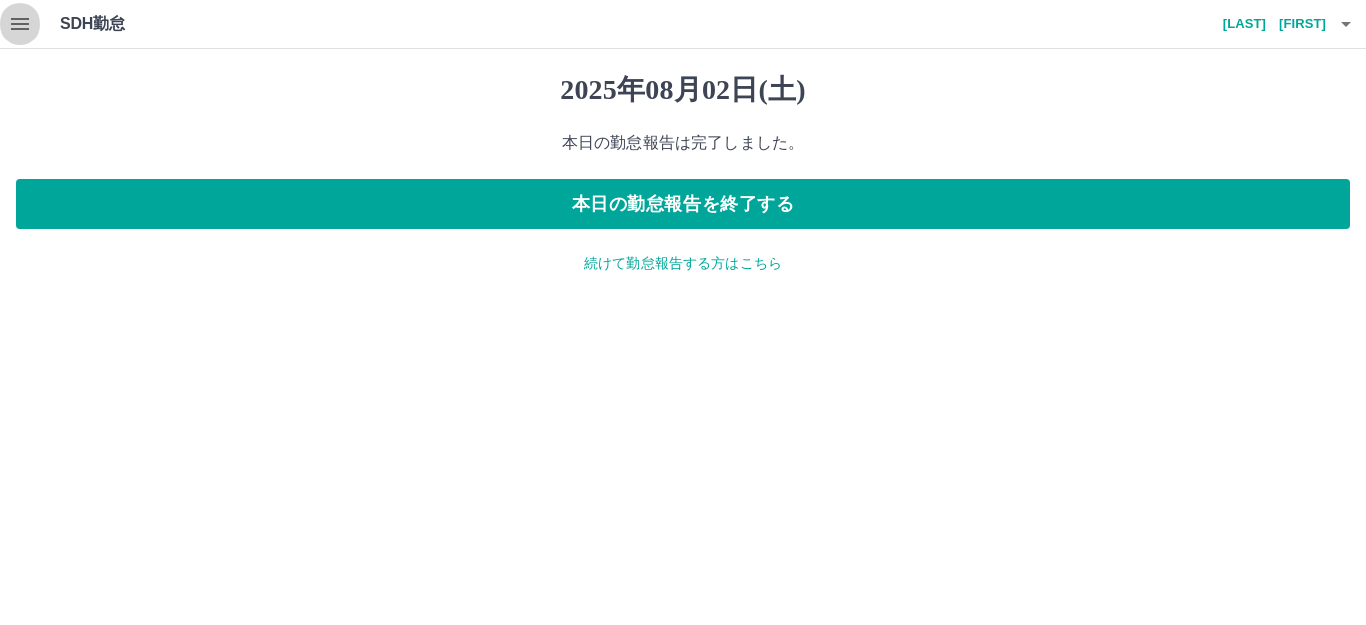 click 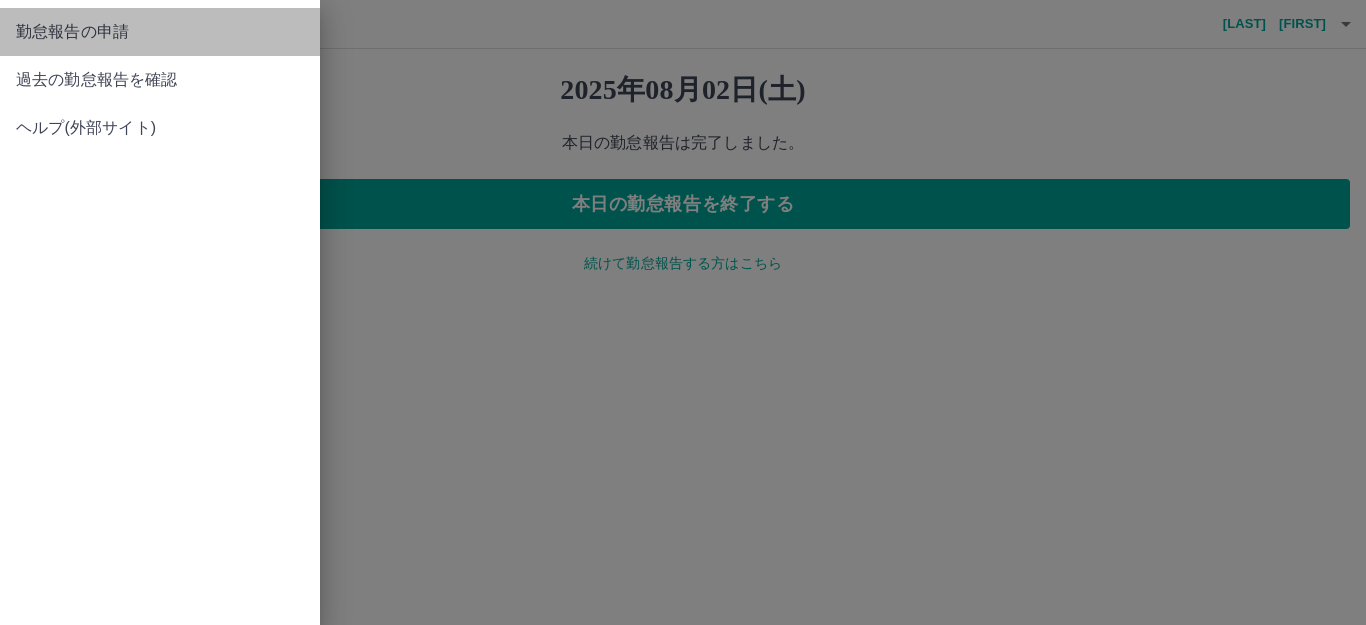 click on "勤怠報告の申請" at bounding box center [160, 32] 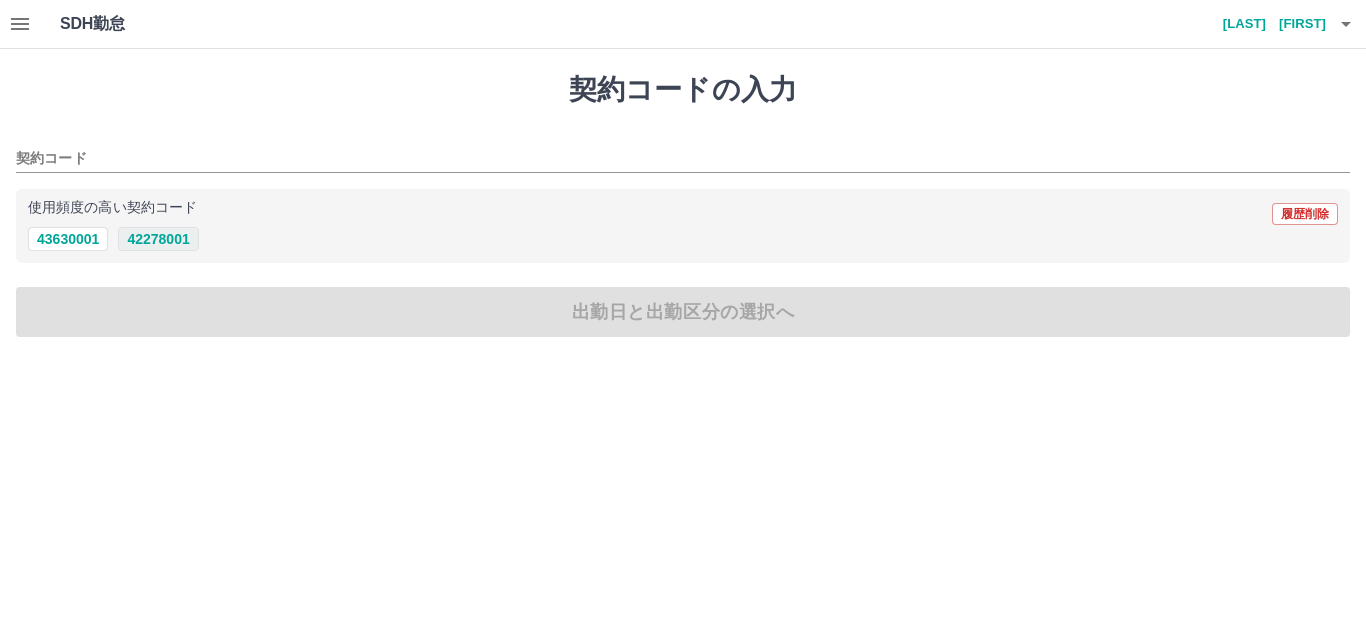 click on "42278001" at bounding box center [158, 239] 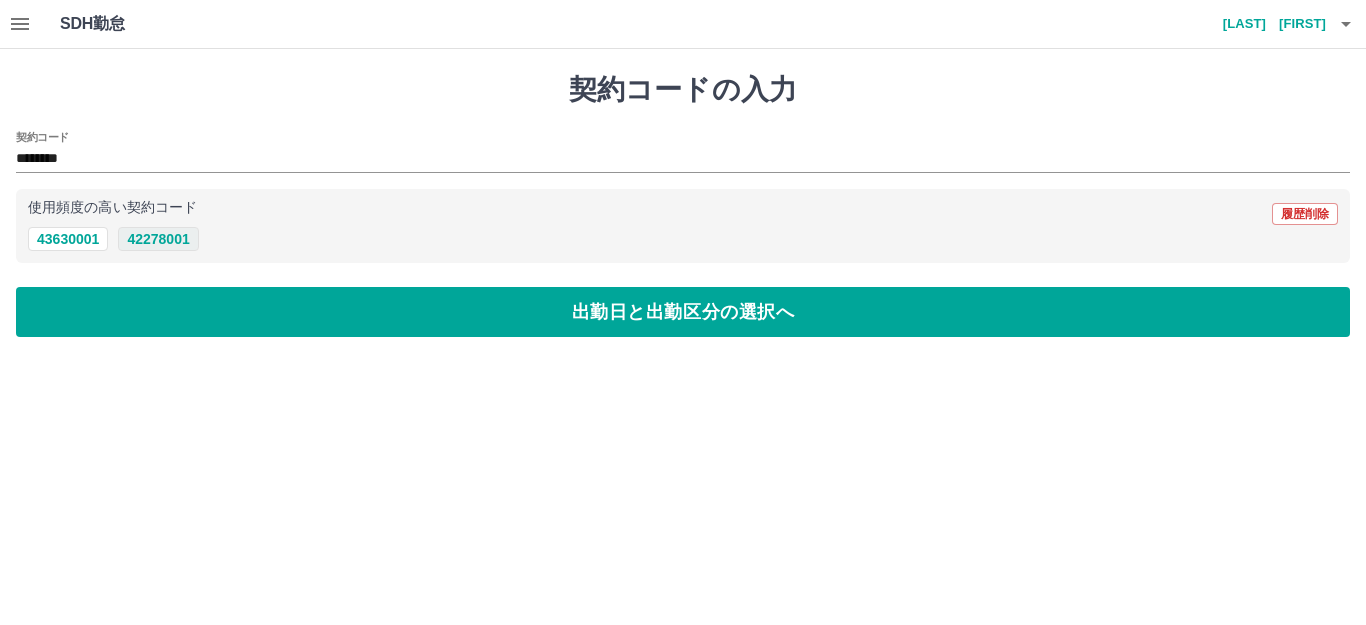 type on "********" 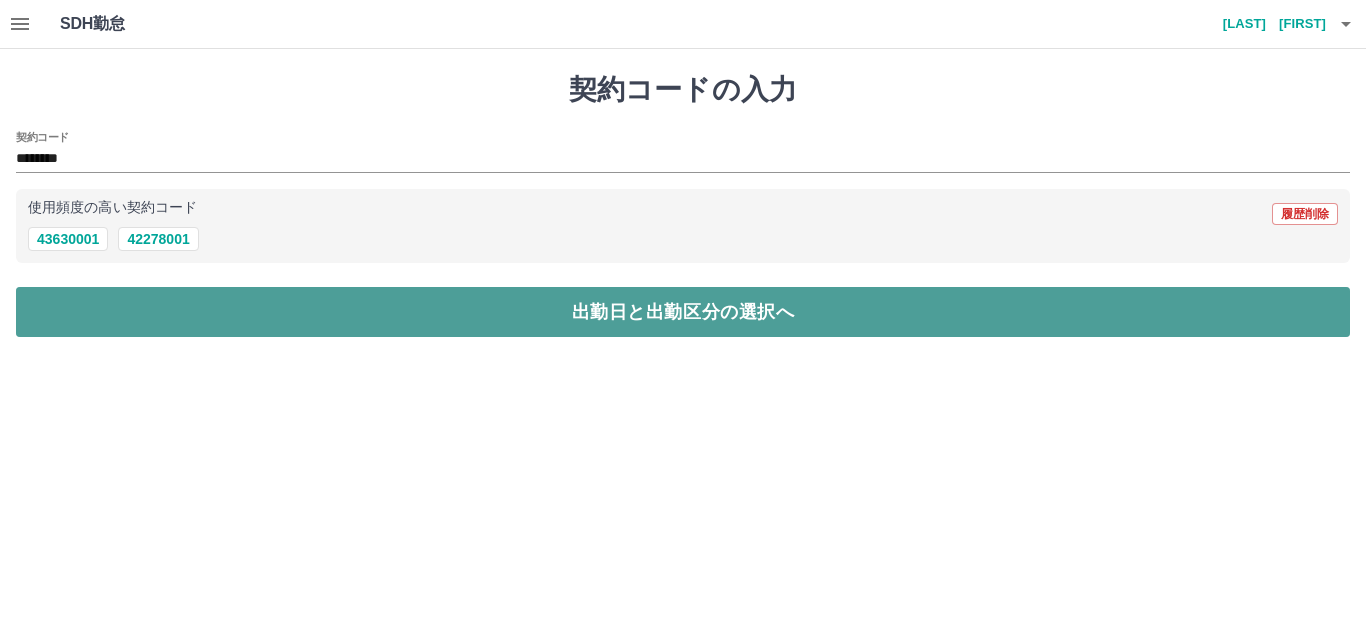 click on "出勤日と出勤区分の選択へ" at bounding box center [683, 312] 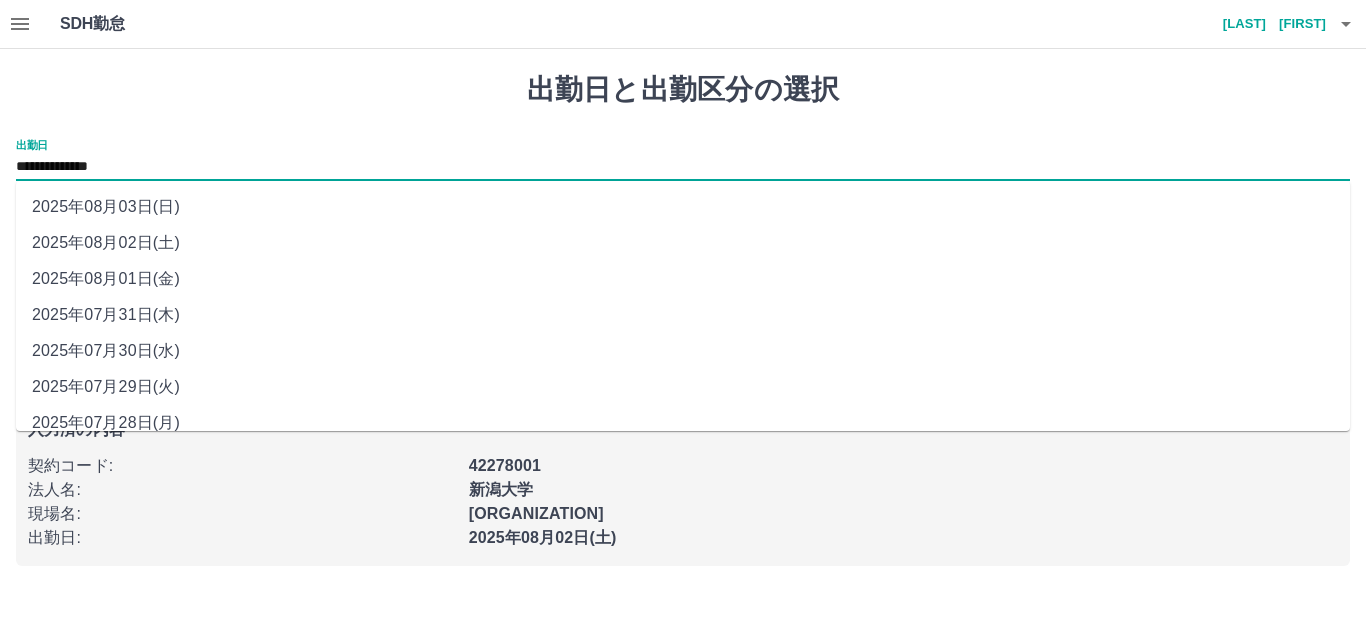 click on "**********" at bounding box center (683, 167) 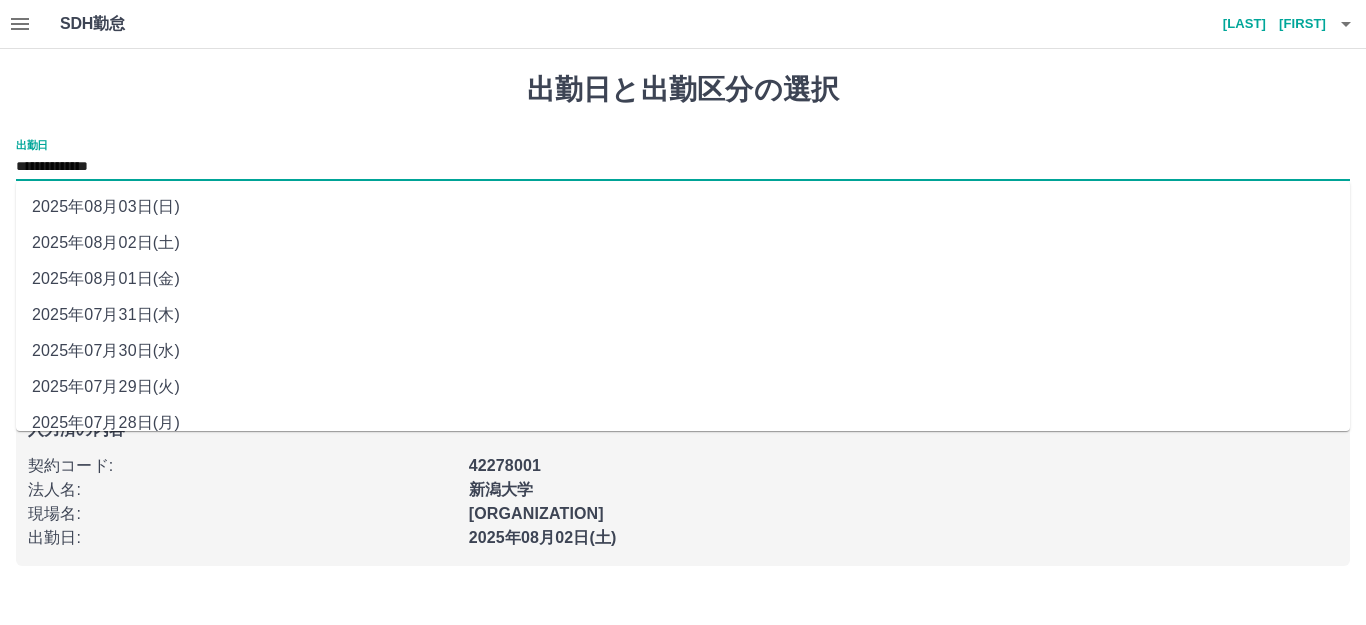 click on "2025年08月03日(日)" at bounding box center (683, 207) 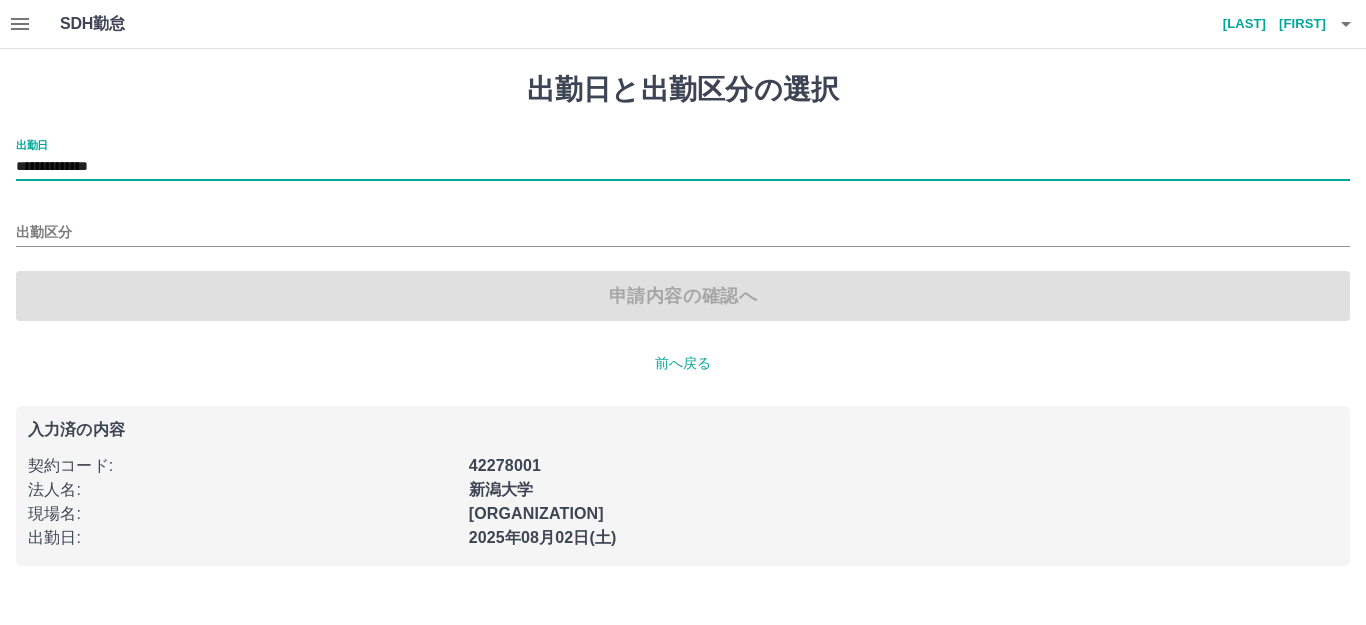 type on "**********" 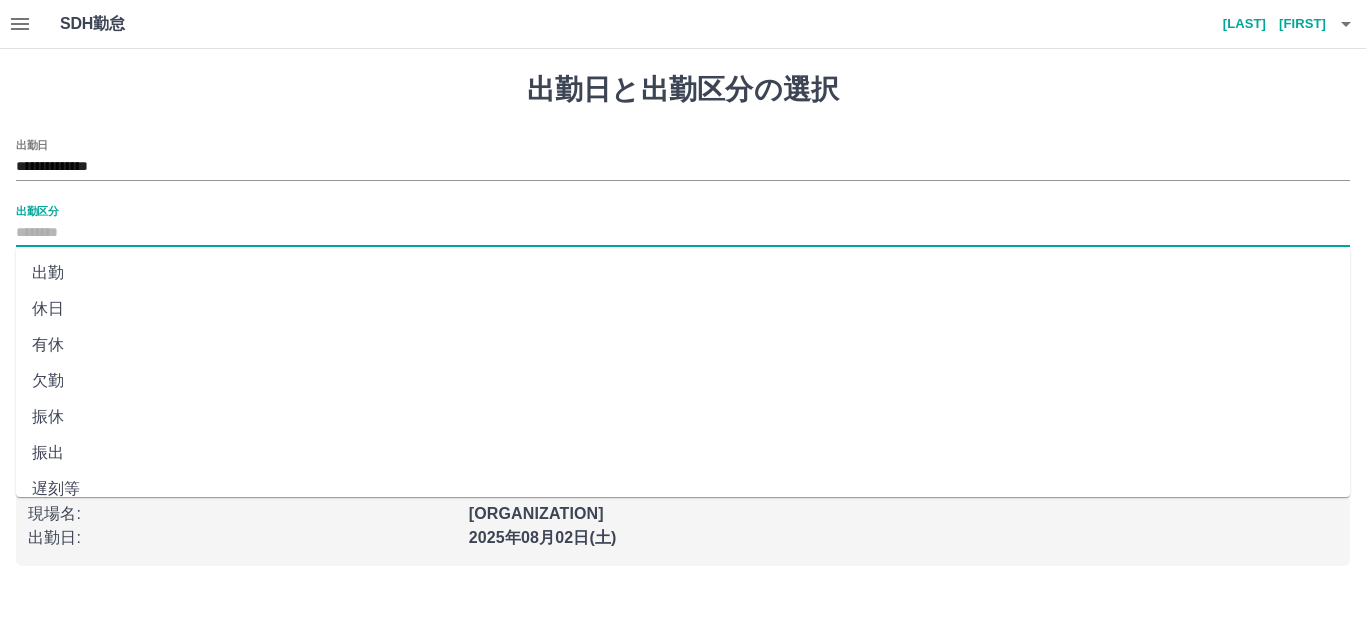 click on "出勤区分" at bounding box center (683, 233) 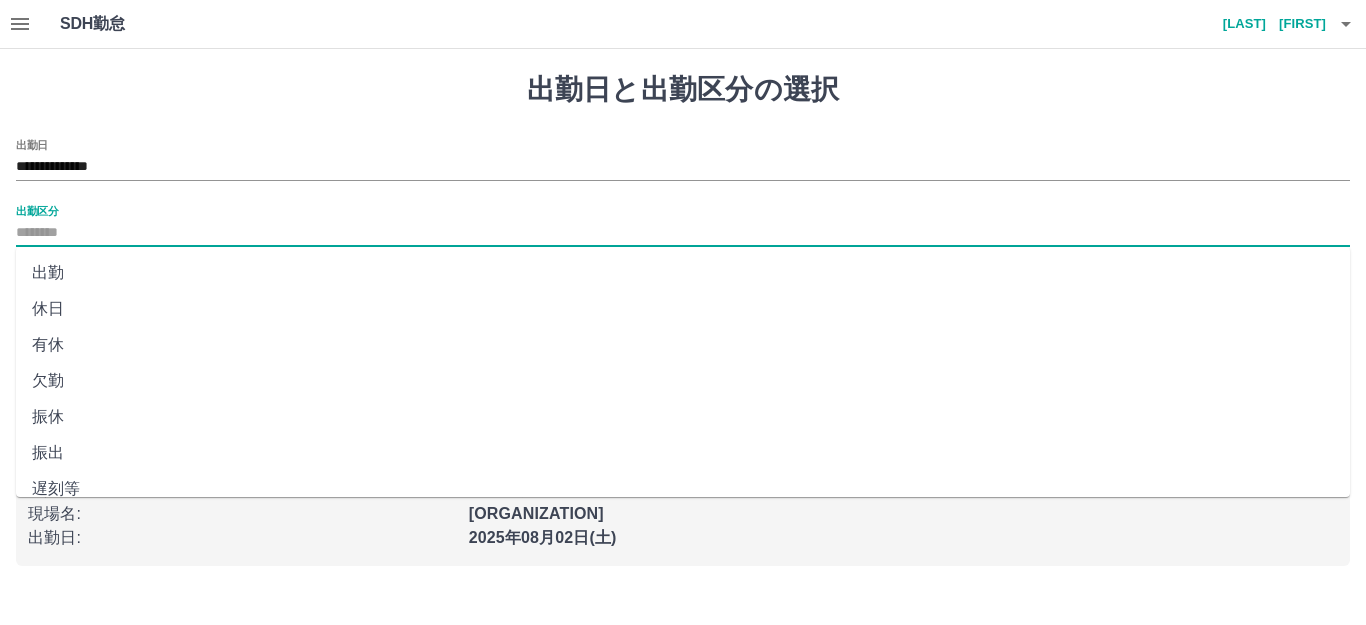 click on "出勤" at bounding box center (683, 273) 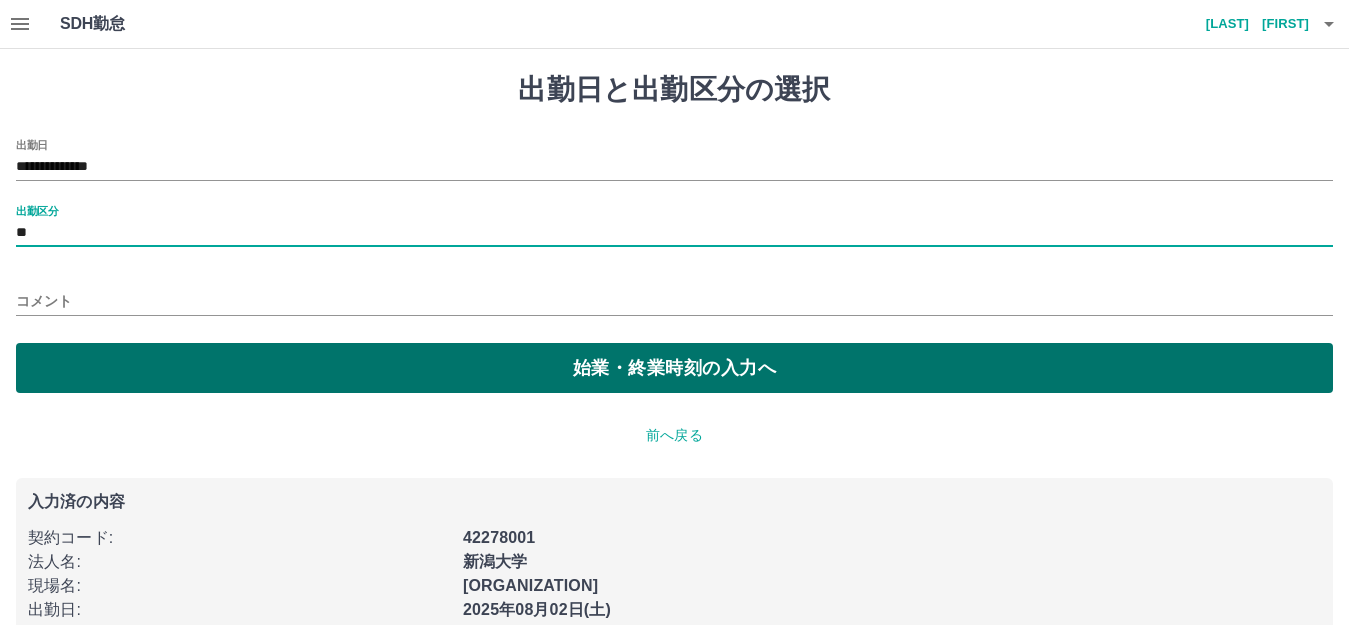click on "始業・終業時刻の入力へ" at bounding box center (674, 368) 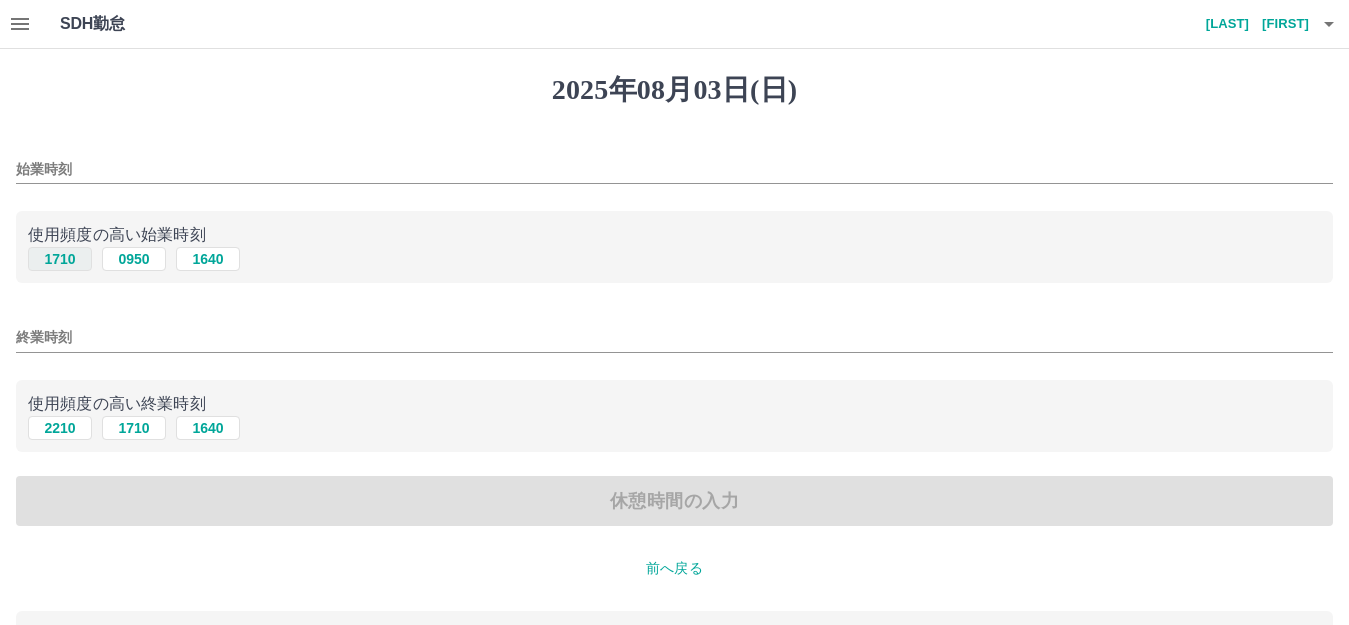 click on "1710" at bounding box center [60, 259] 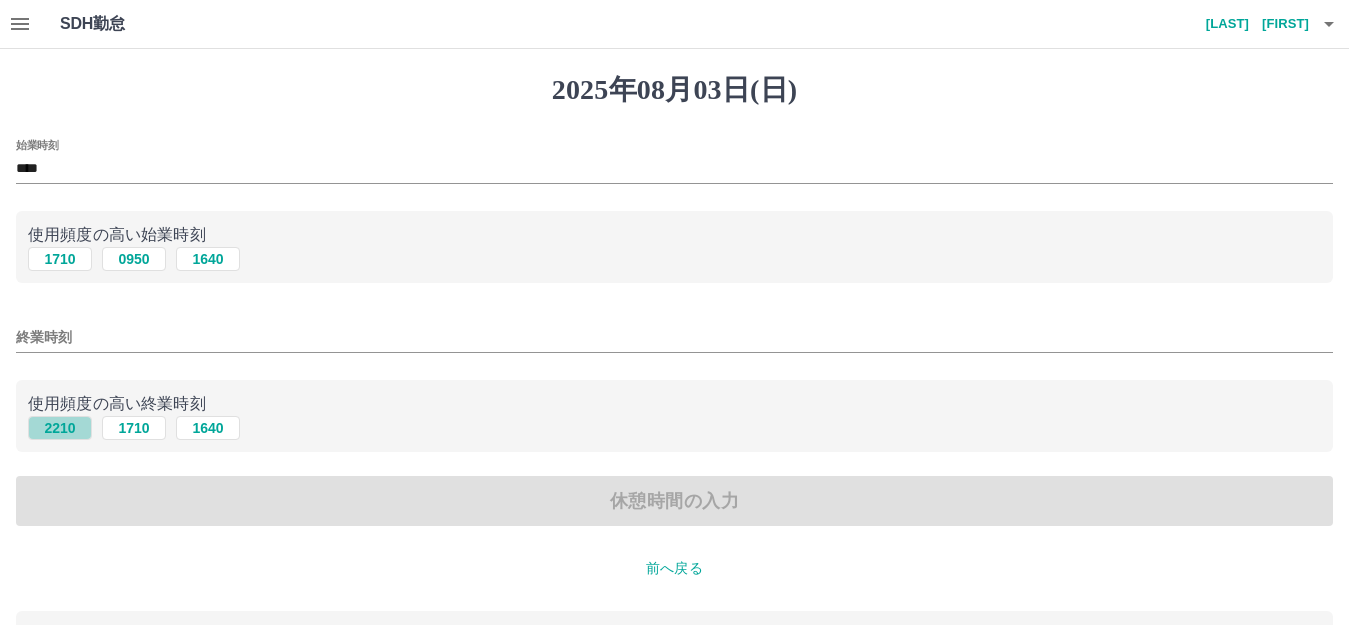 drag, startPoint x: 70, startPoint y: 426, endPoint x: 75, endPoint y: 435, distance: 10.29563 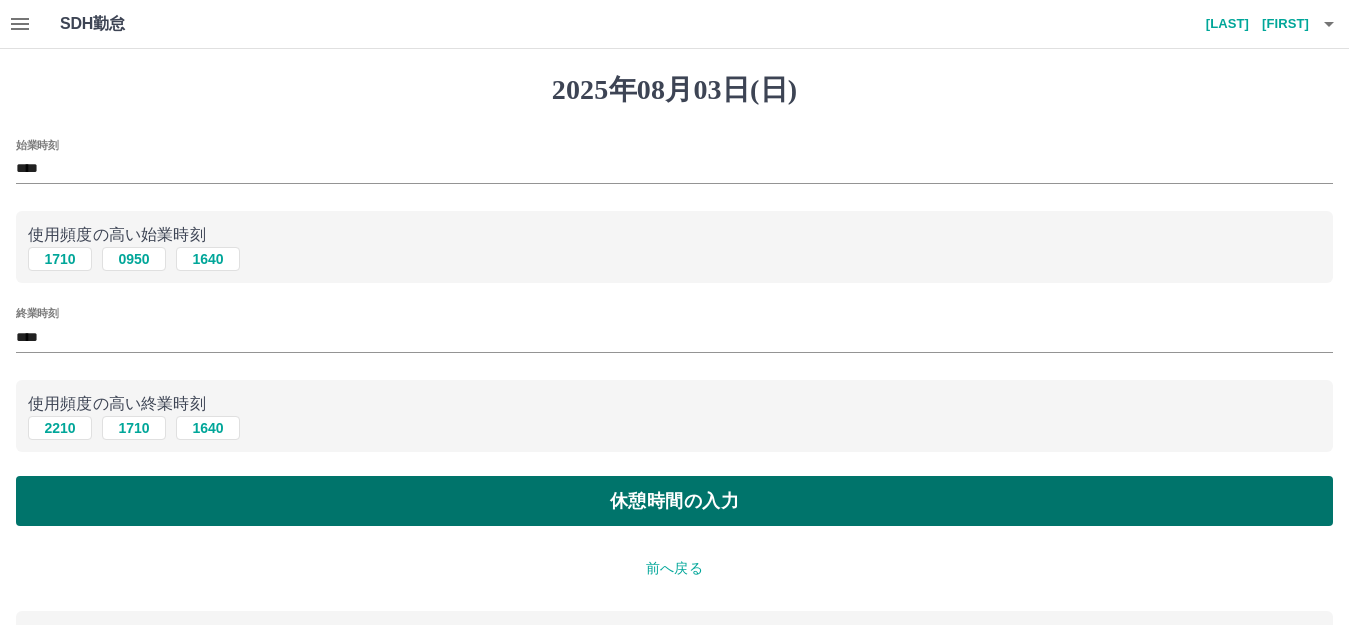 click on "休憩時間の入力" at bounding box center (674, 501) 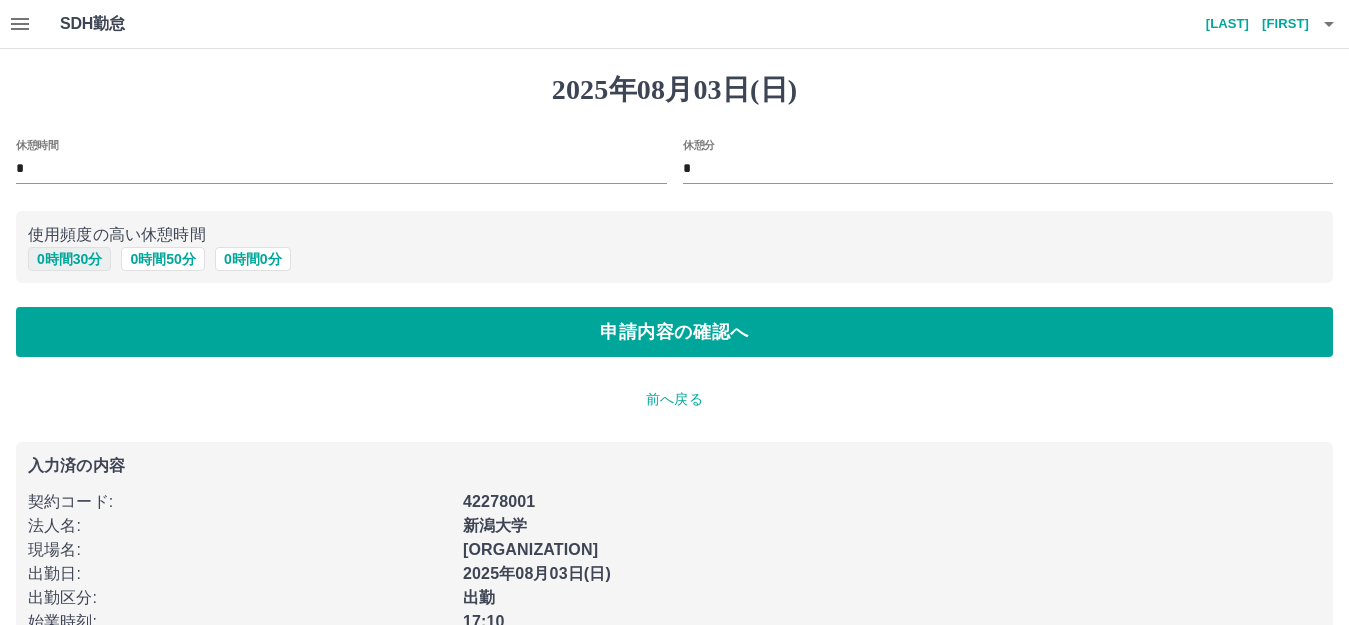 click on "0 時間 30 分" at bounding box center (69, 259) 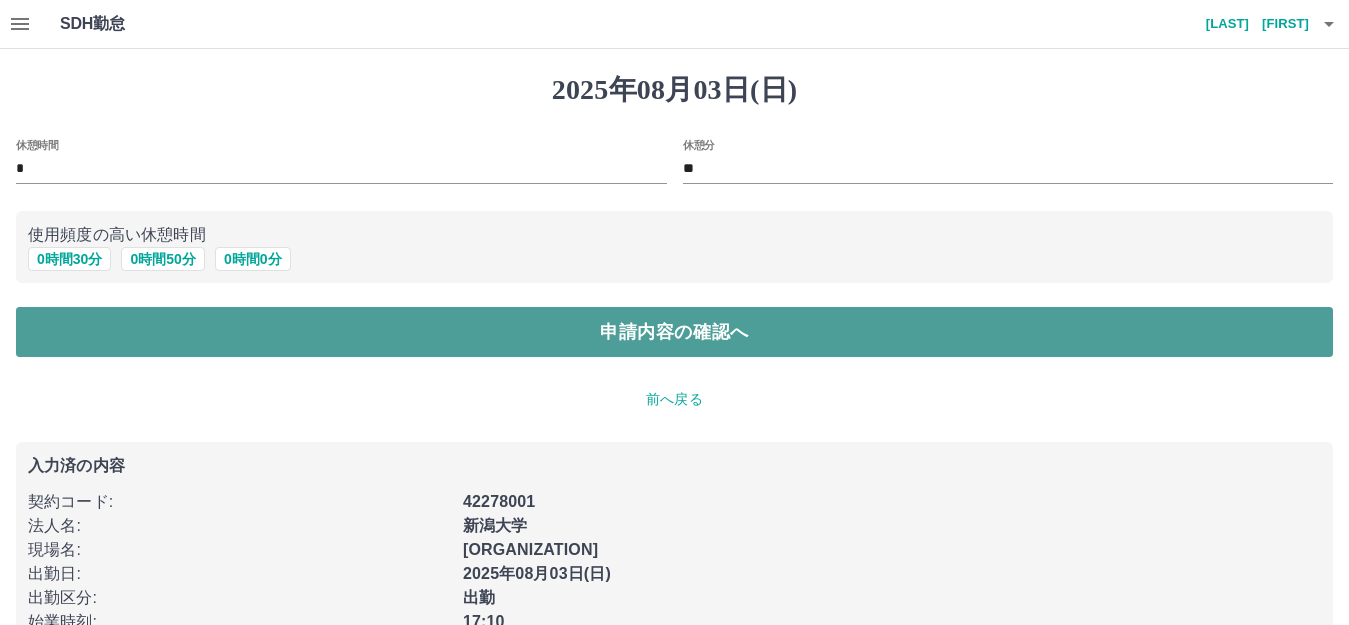 click on "申請内容の確認へ" at bounding box center (674, 332) 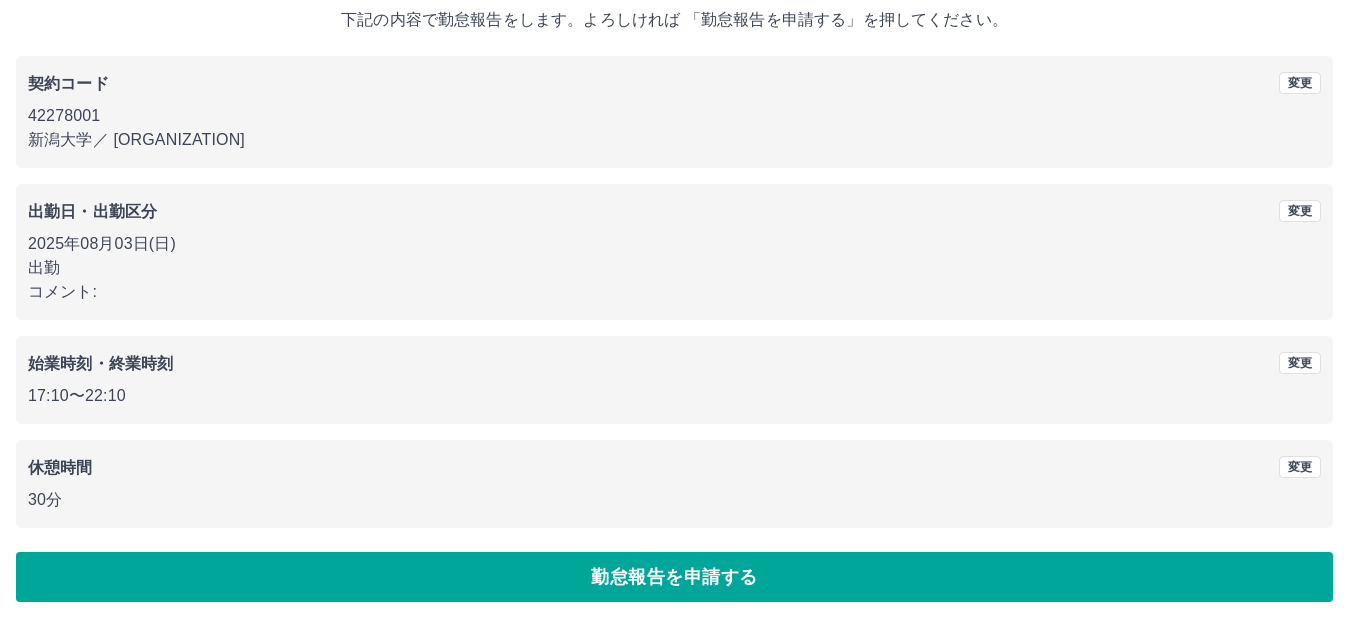 scroll, scrollTop: 124, scrollLeft: 0, axis: vertical 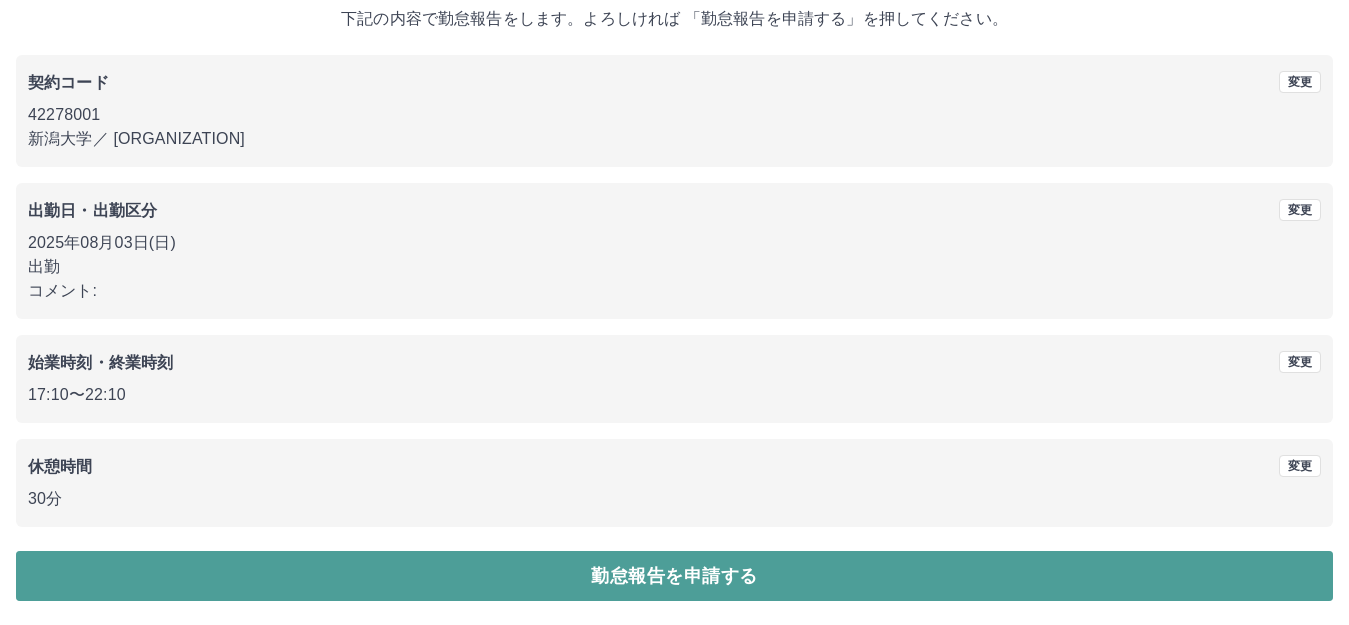 click on "勤怠報告を申請する" at bounding box center (674, 576) 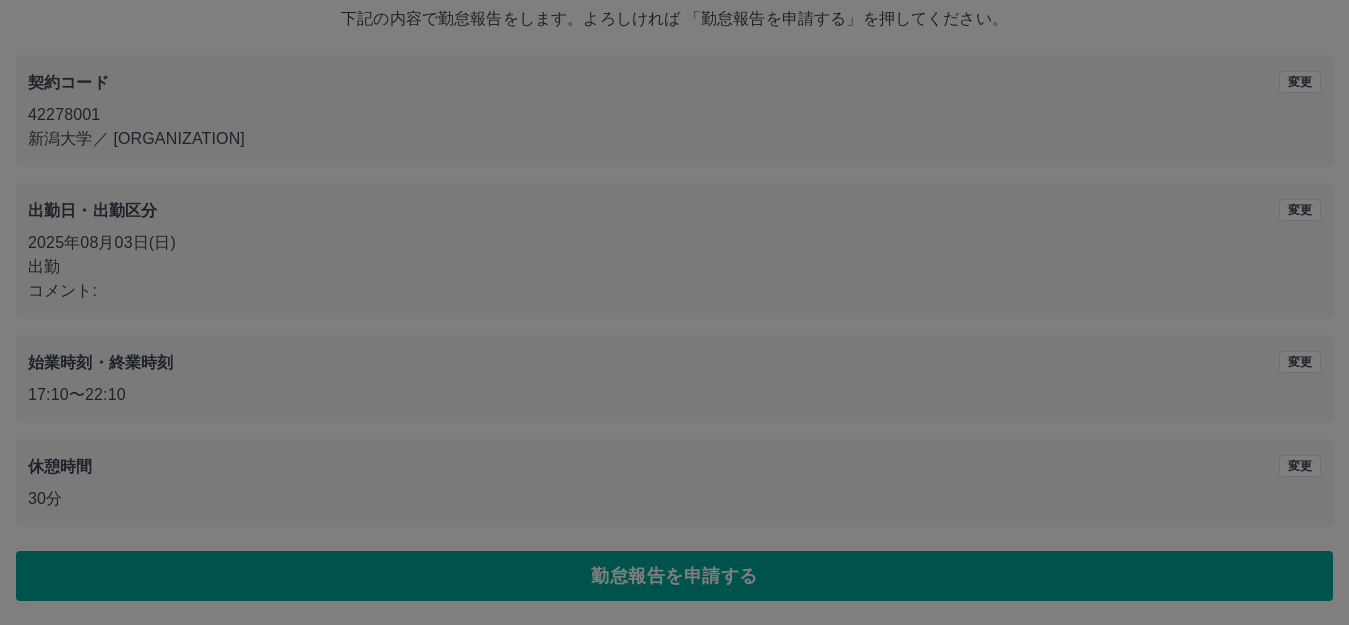 scroll, scrollTop: 0, scrollLeft: 0, axis: both 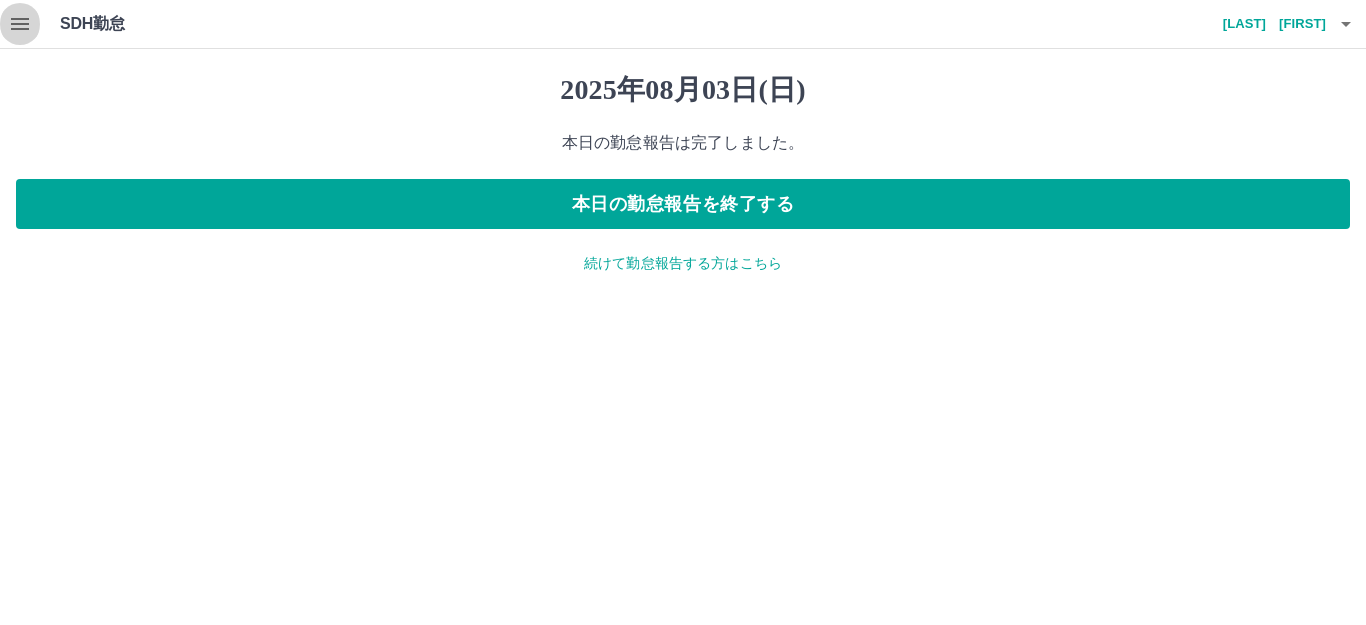click 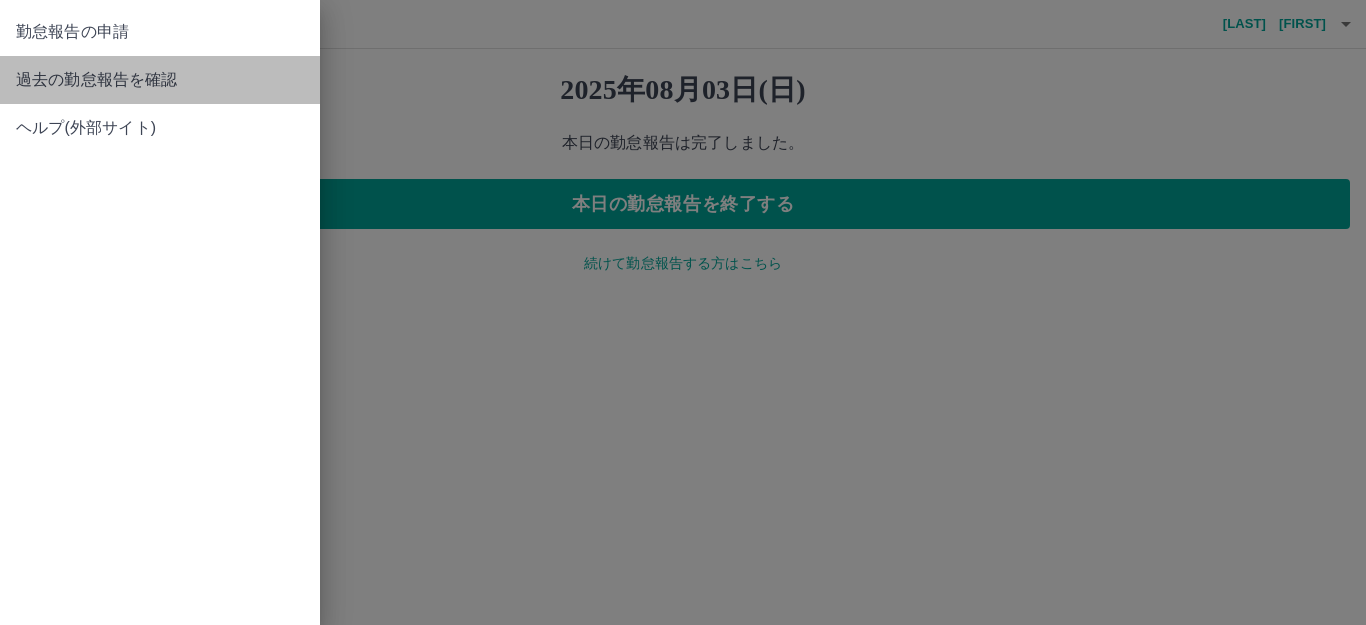 click on "過去の勤怠報告を確認" at bounding box center [160, 80] 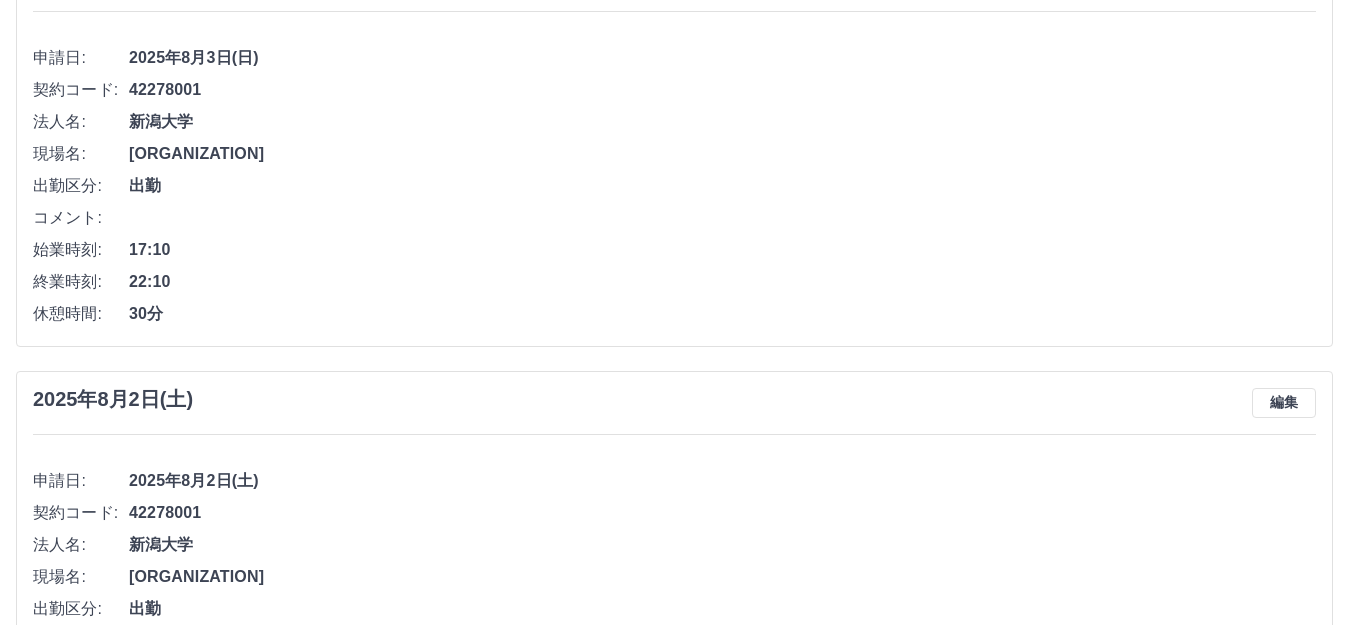 scroll, scrollTop: 200, scrollLeft: 0, axis: vertical 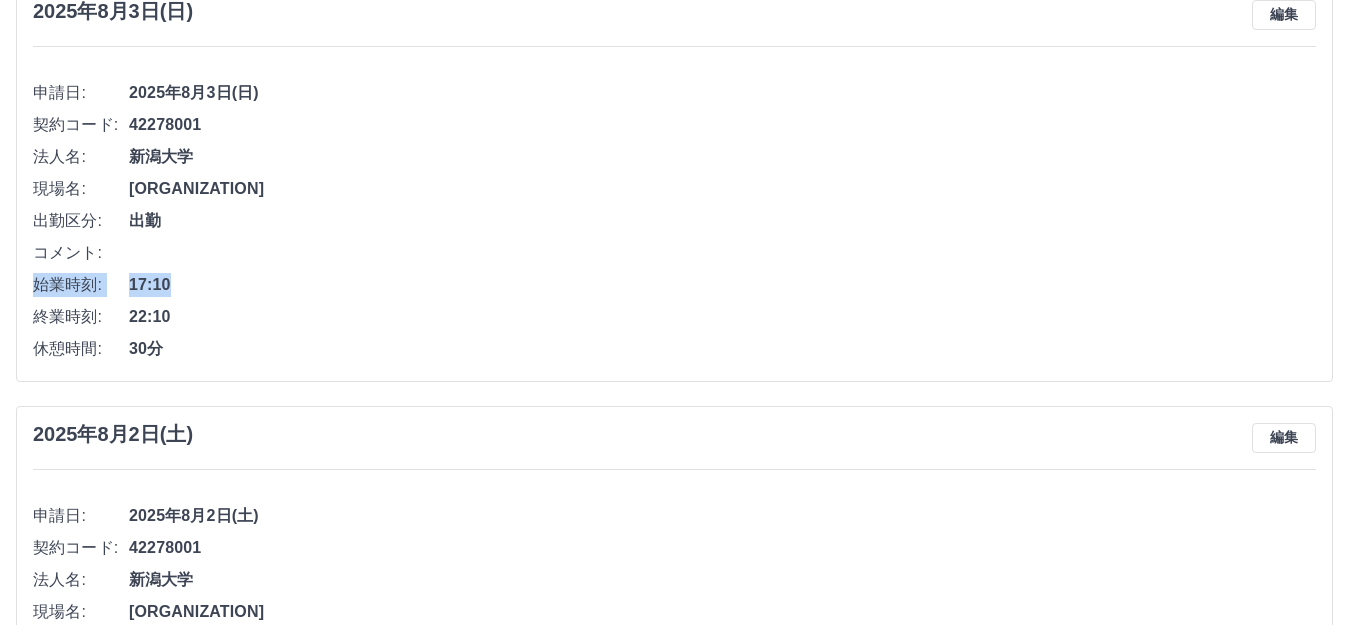 drag, startPoint x: 173, startPoint y: 263, endPoint x: 194, endPoint y: 287, distance: 31.890438 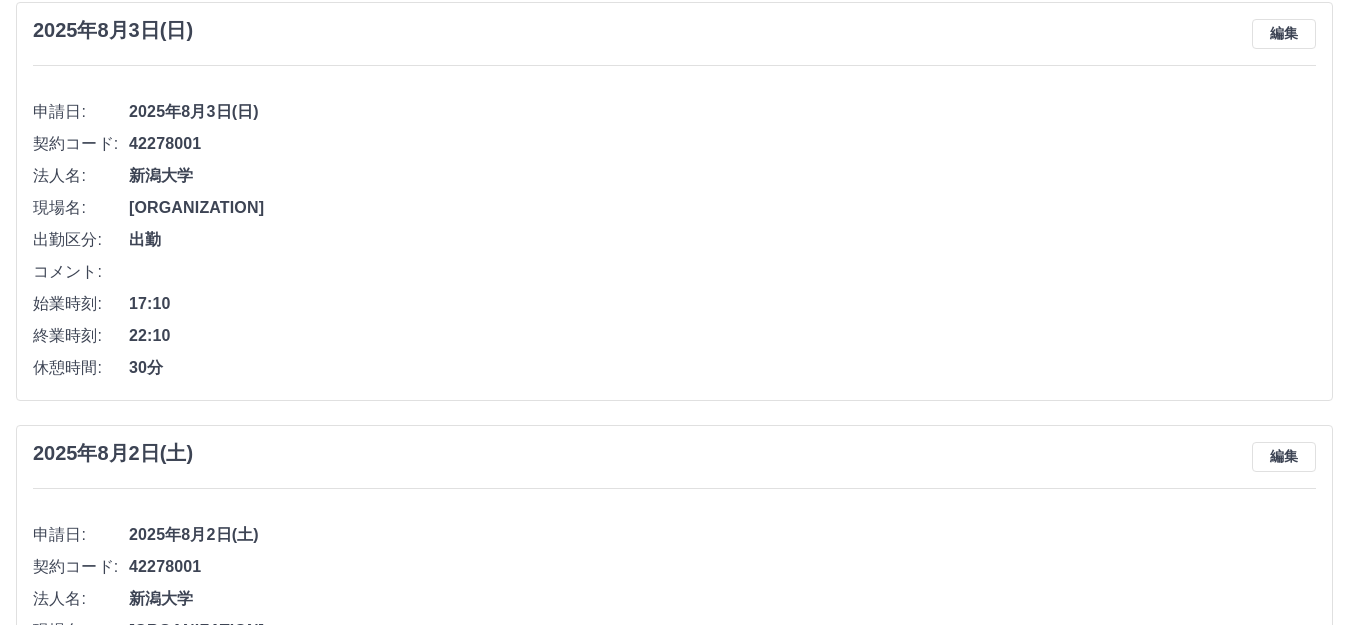 scroll, scrollTop: 0, scrollLeft: 0, axis: both 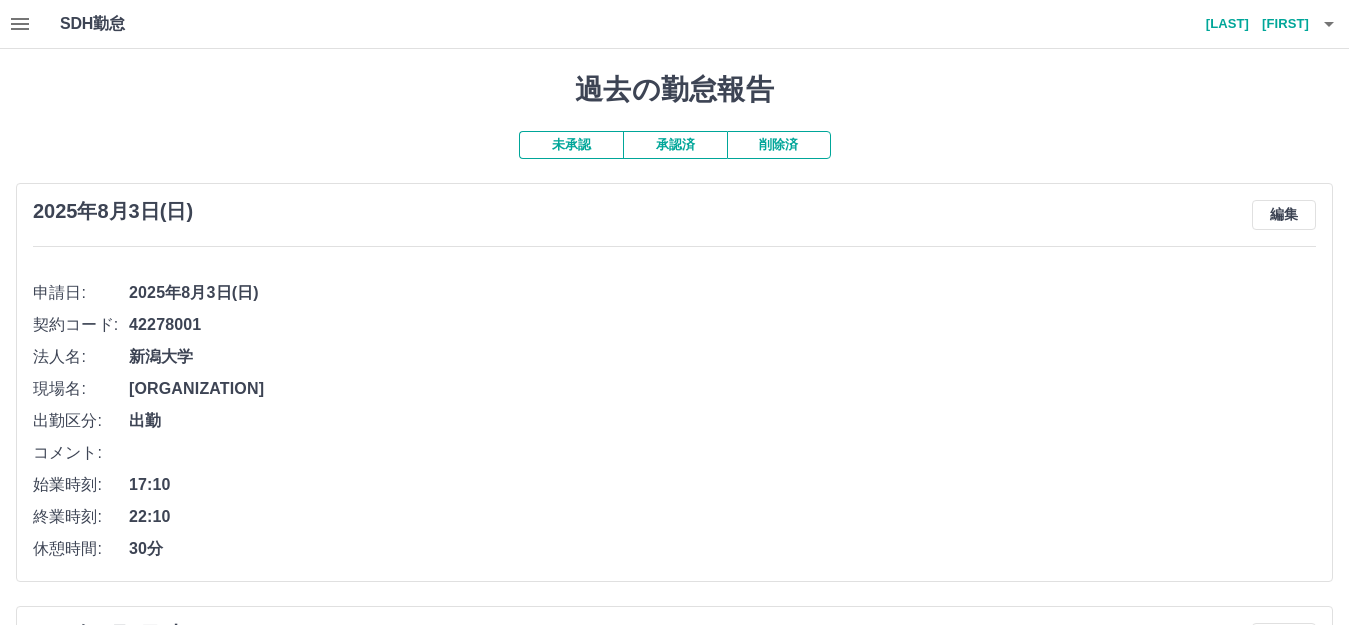drag, startPoint x: 687, startPoint y: 142, endPoint x: 601, endPoint y: 148, distance: 86.209045 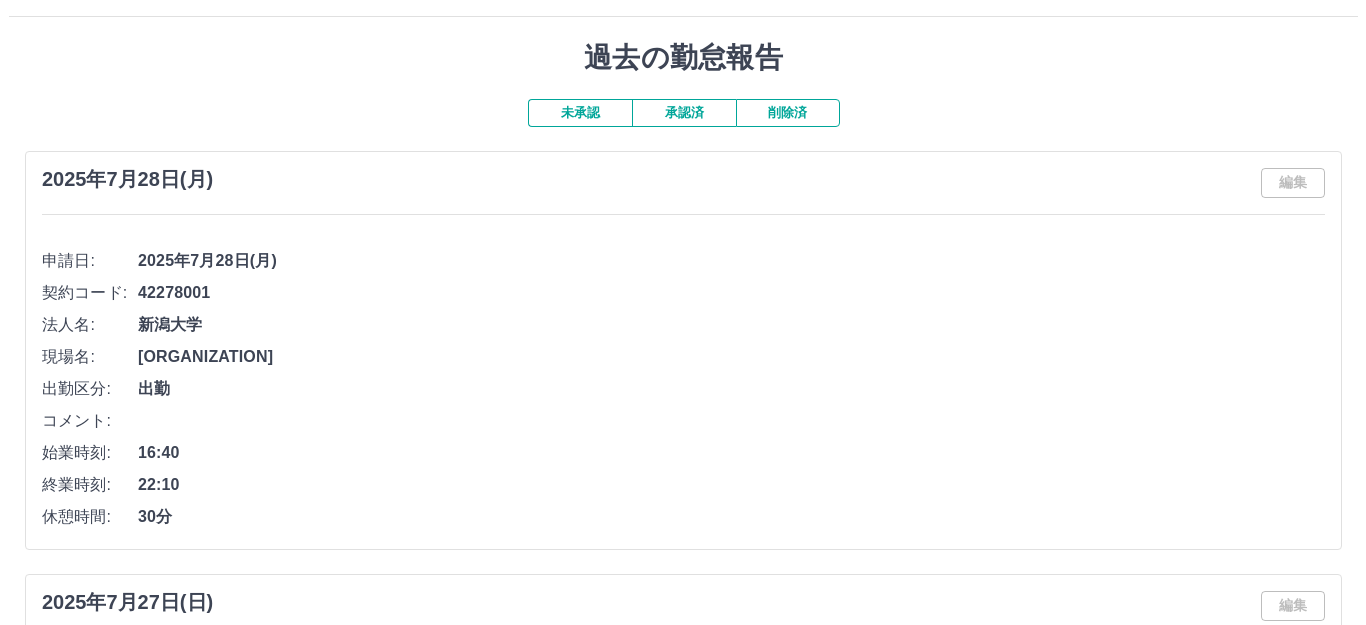scroll, scrollTop: 0, scrollLeft: 0, axis: both 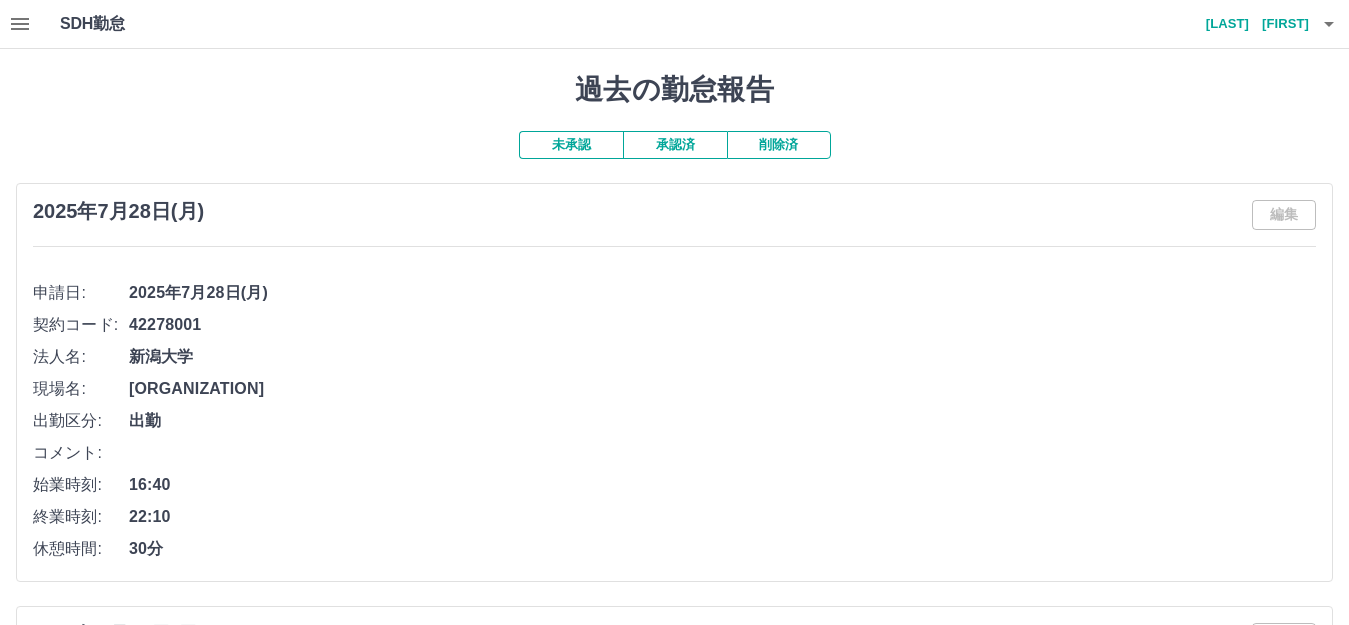 click 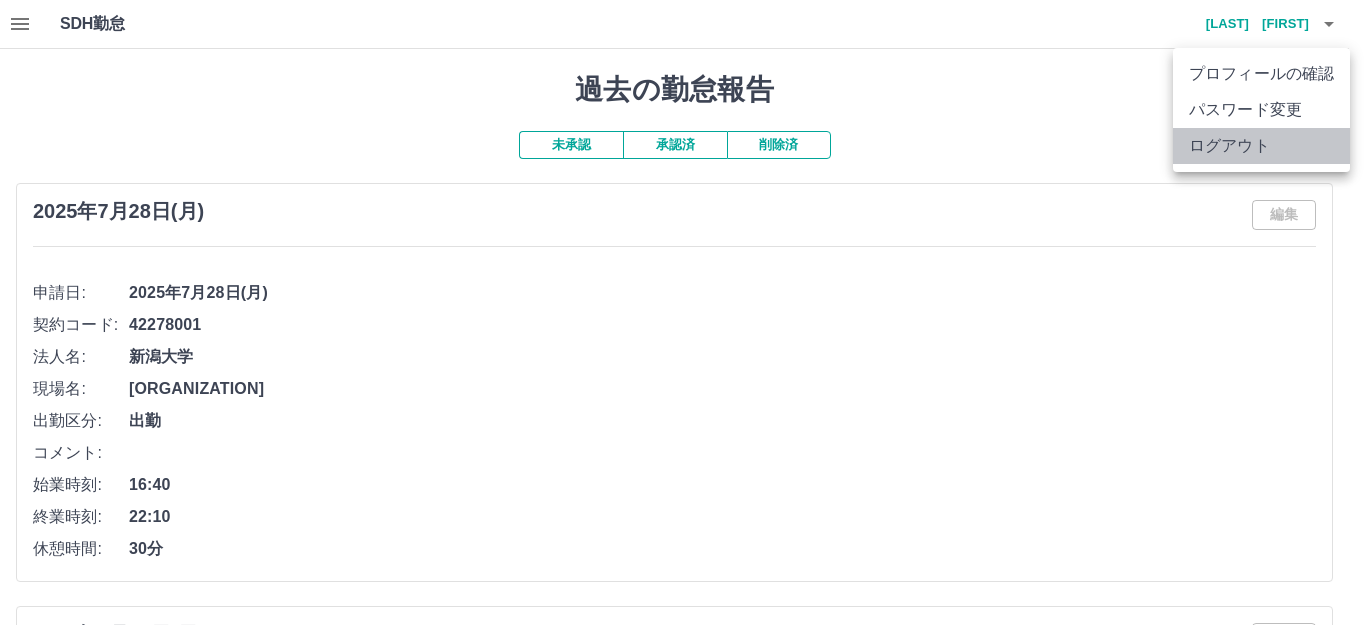click on "ログアウト" at bounding box center [1261, 146] 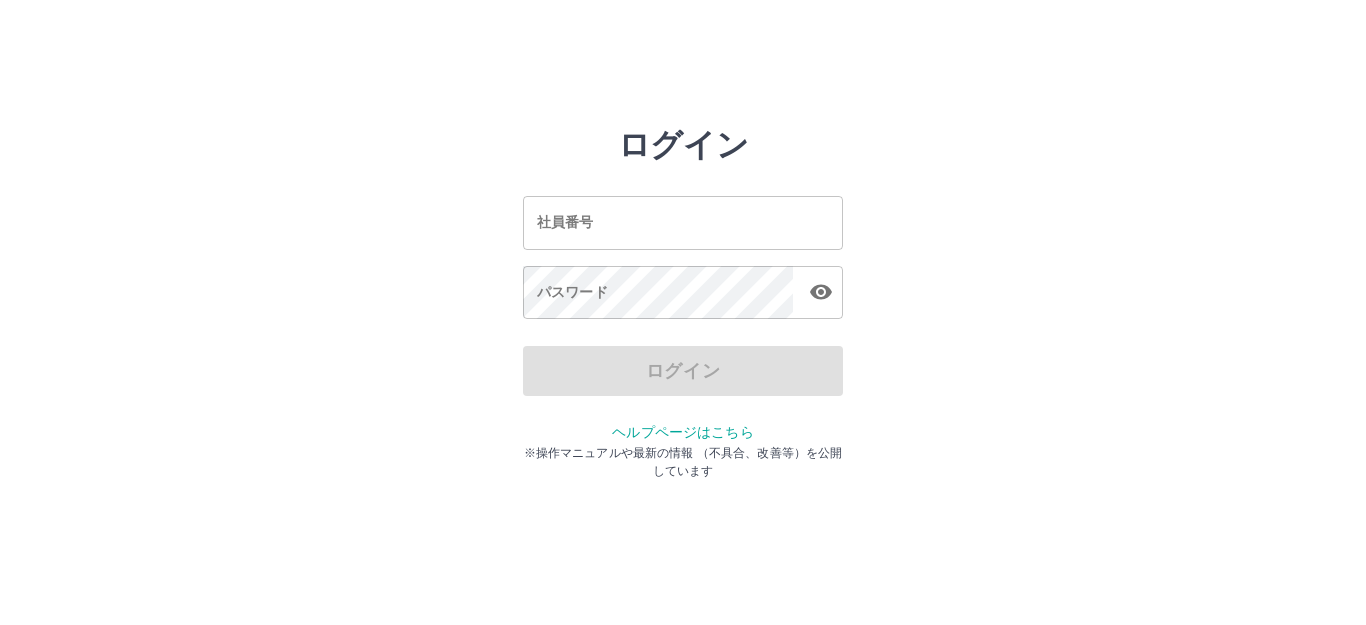 scroll, scrollTop: 0, scrollLeft: 0, axis: both 